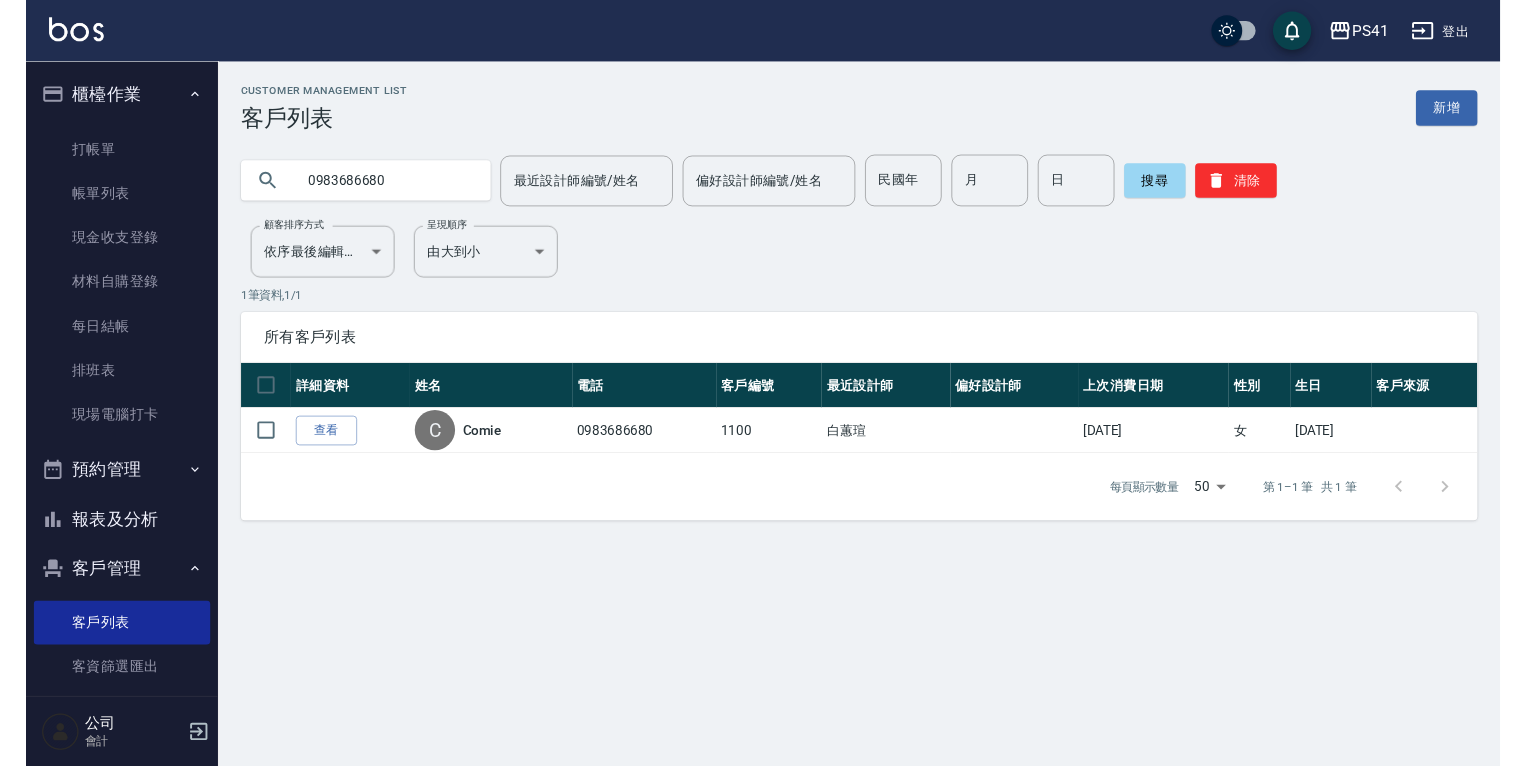 scroll, scrollTop: 0, scrollLeft: 0, axis: both 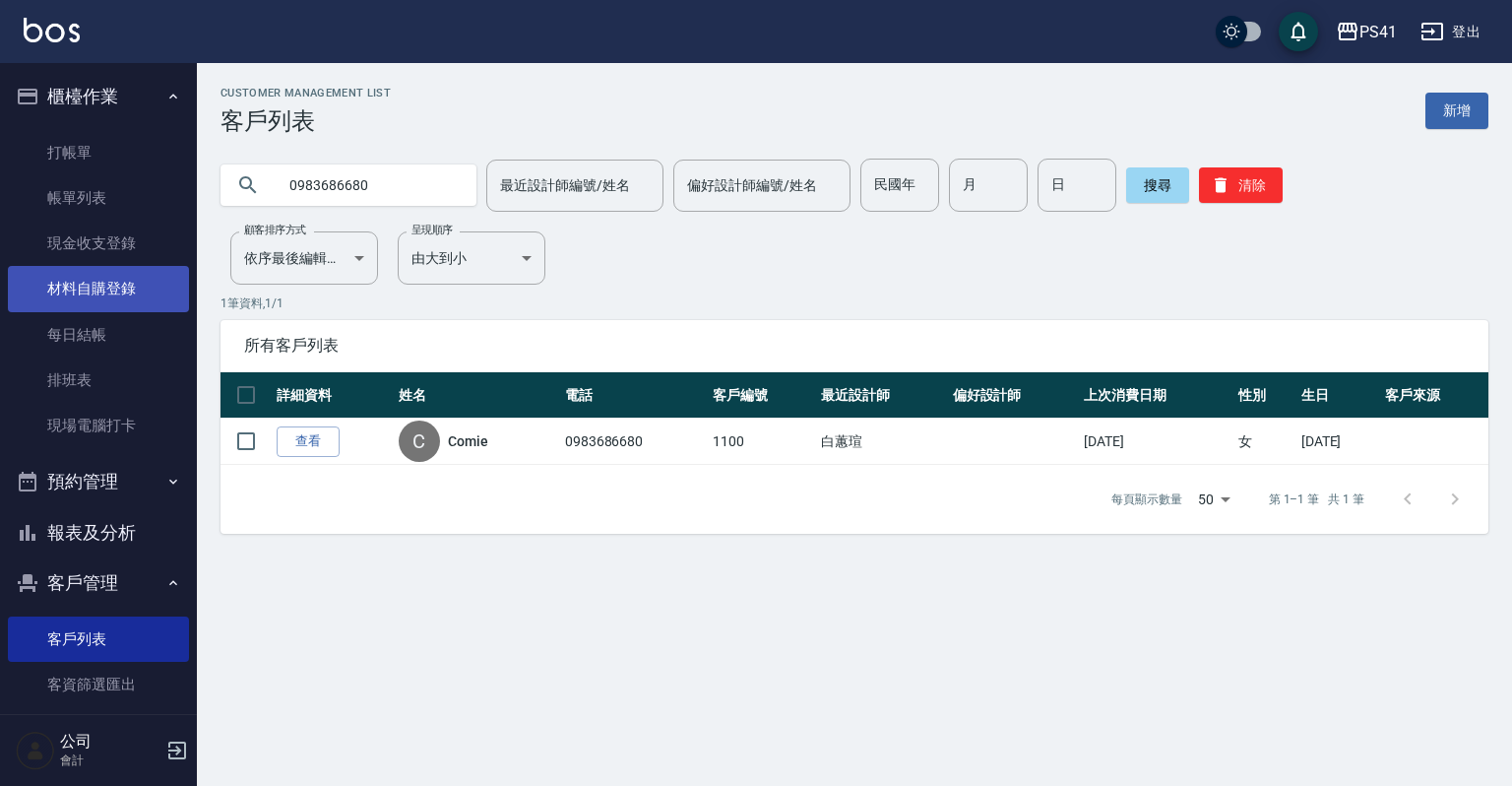 click on "材料自購登錄" at bounding box center [98, 289] 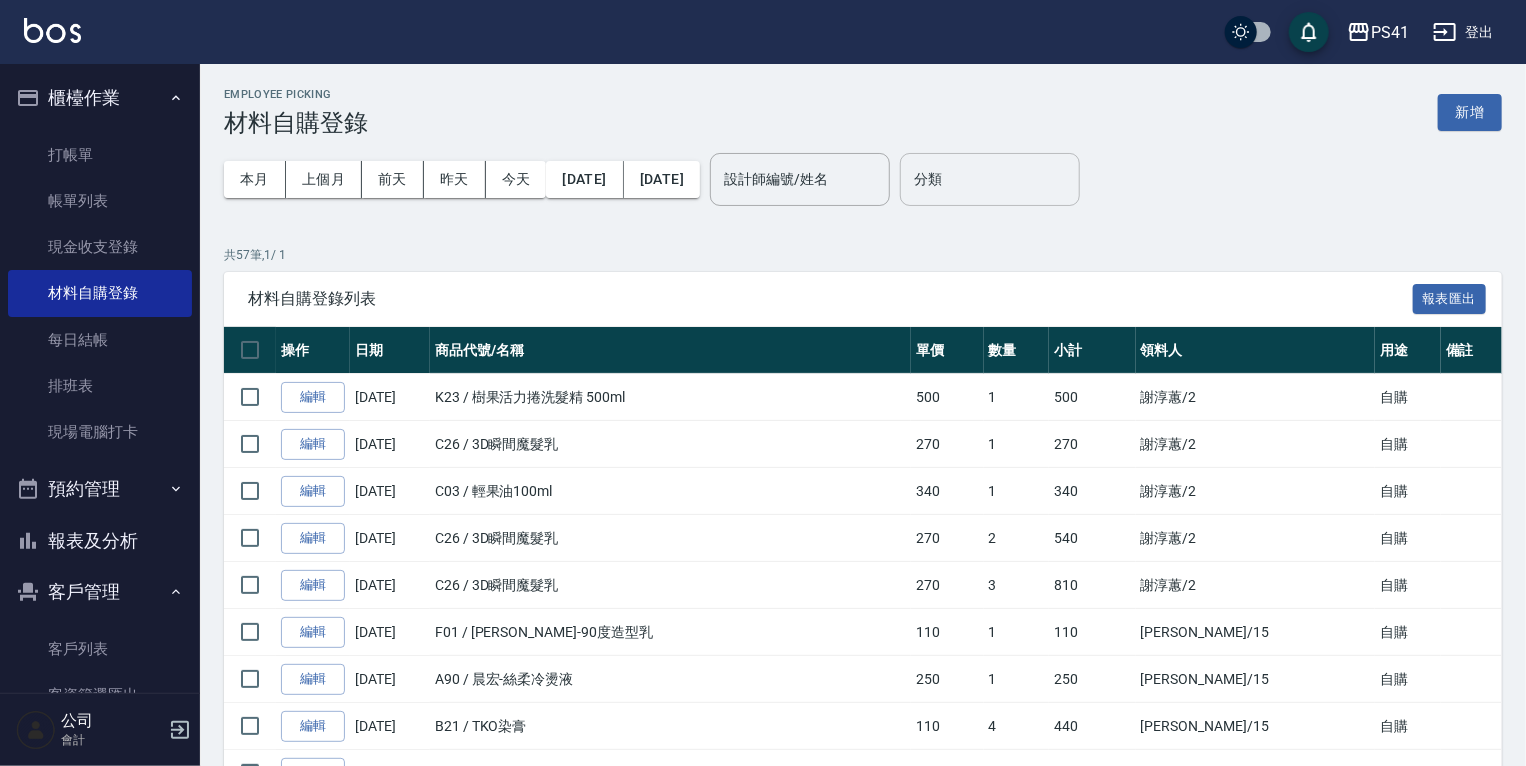 click on "分類" at bounding box center (990, 179) 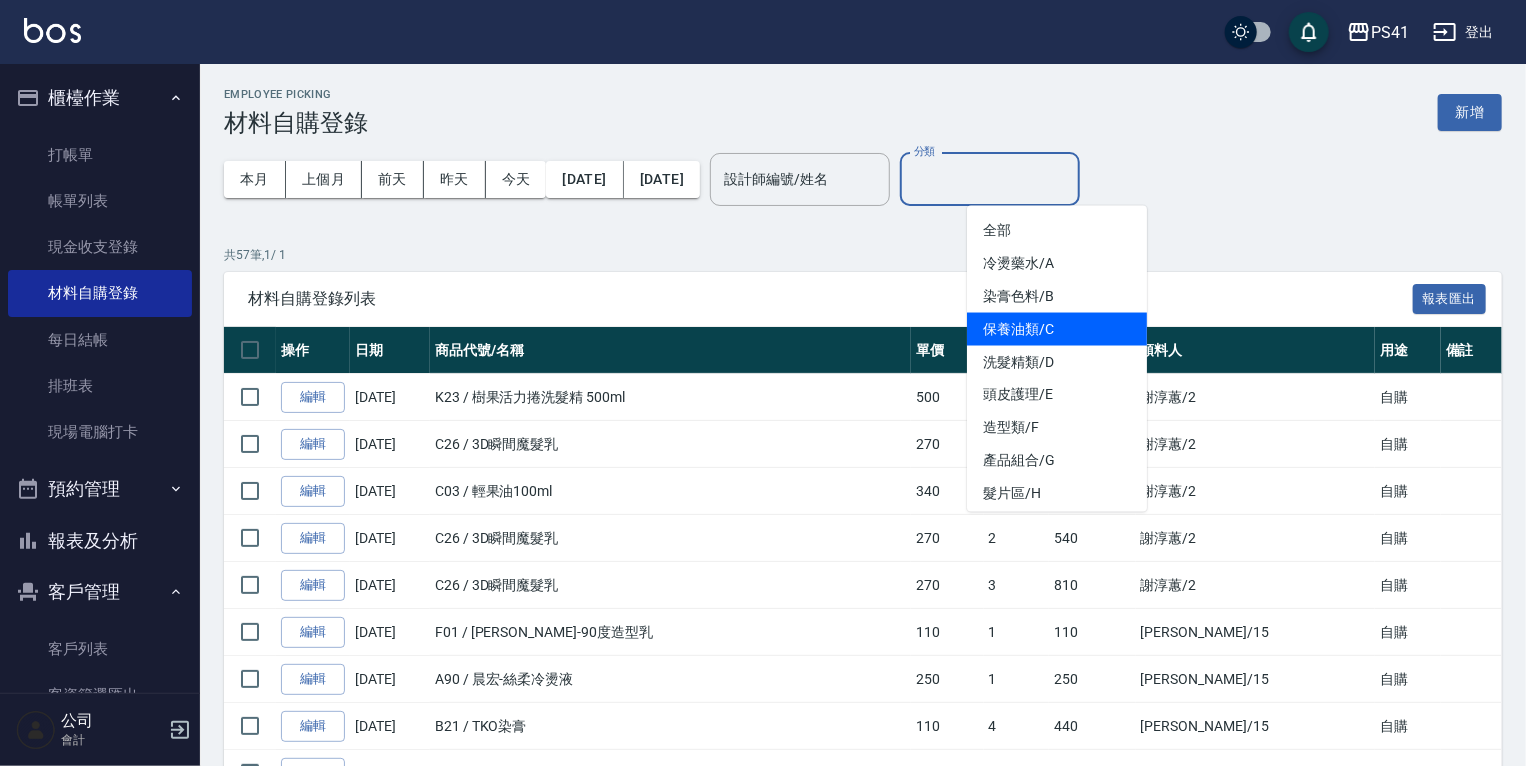 click on "保養油類/C" at bounding box center [1057, 329] 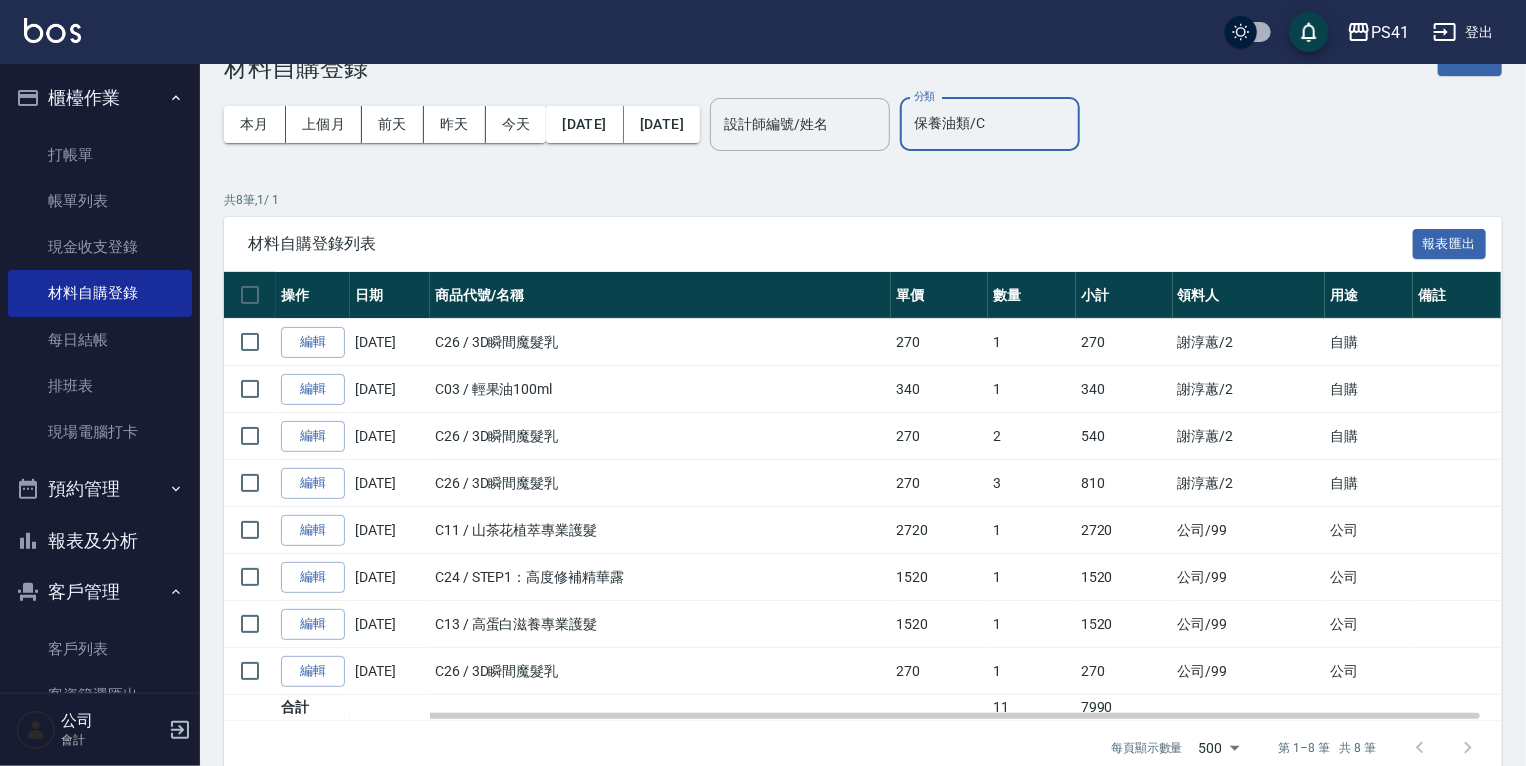 scroll, scrollTop: 80, scrollLeft: 0, axis: vertical 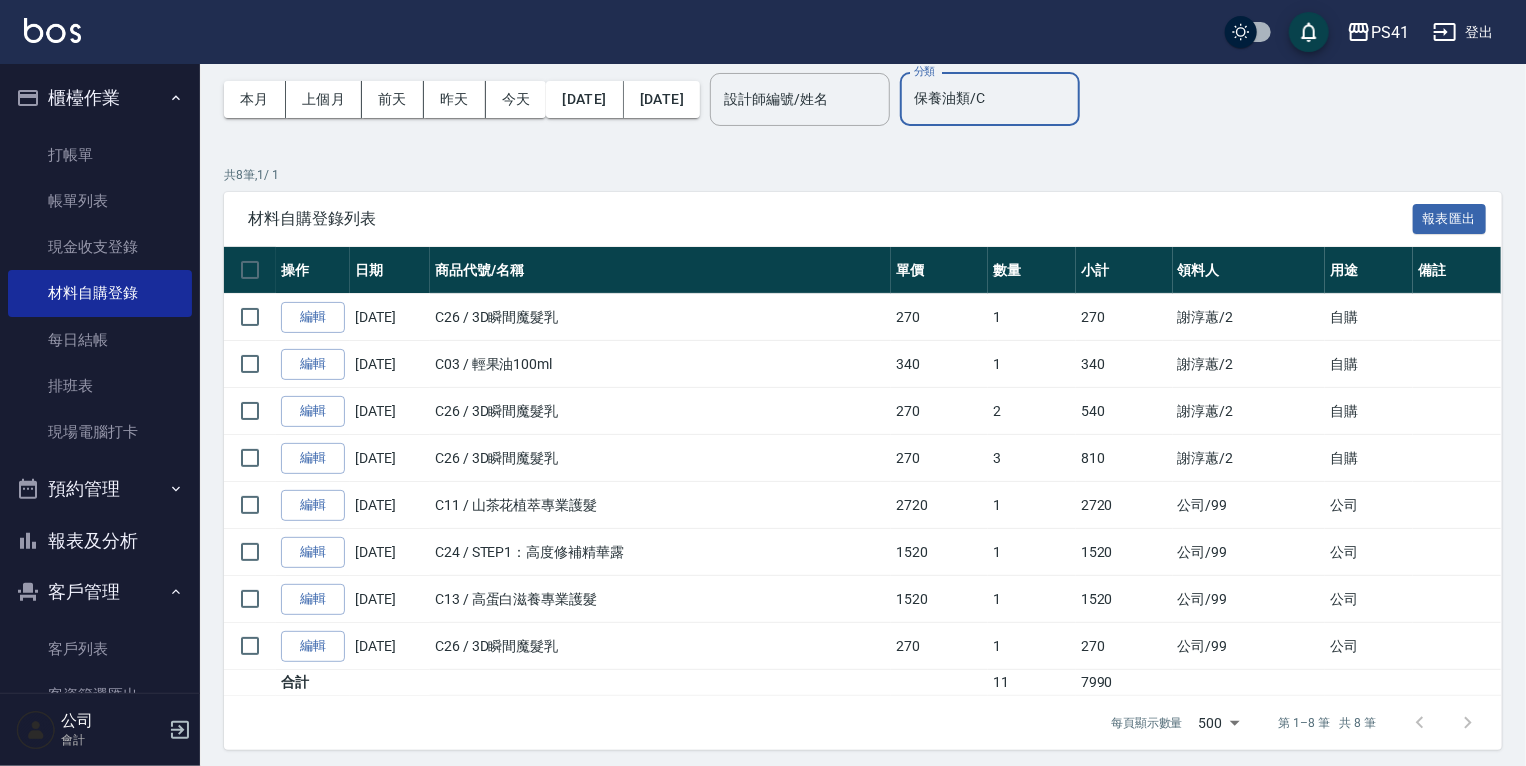 click on "保養油類/C" at bounding box center (990, 99) 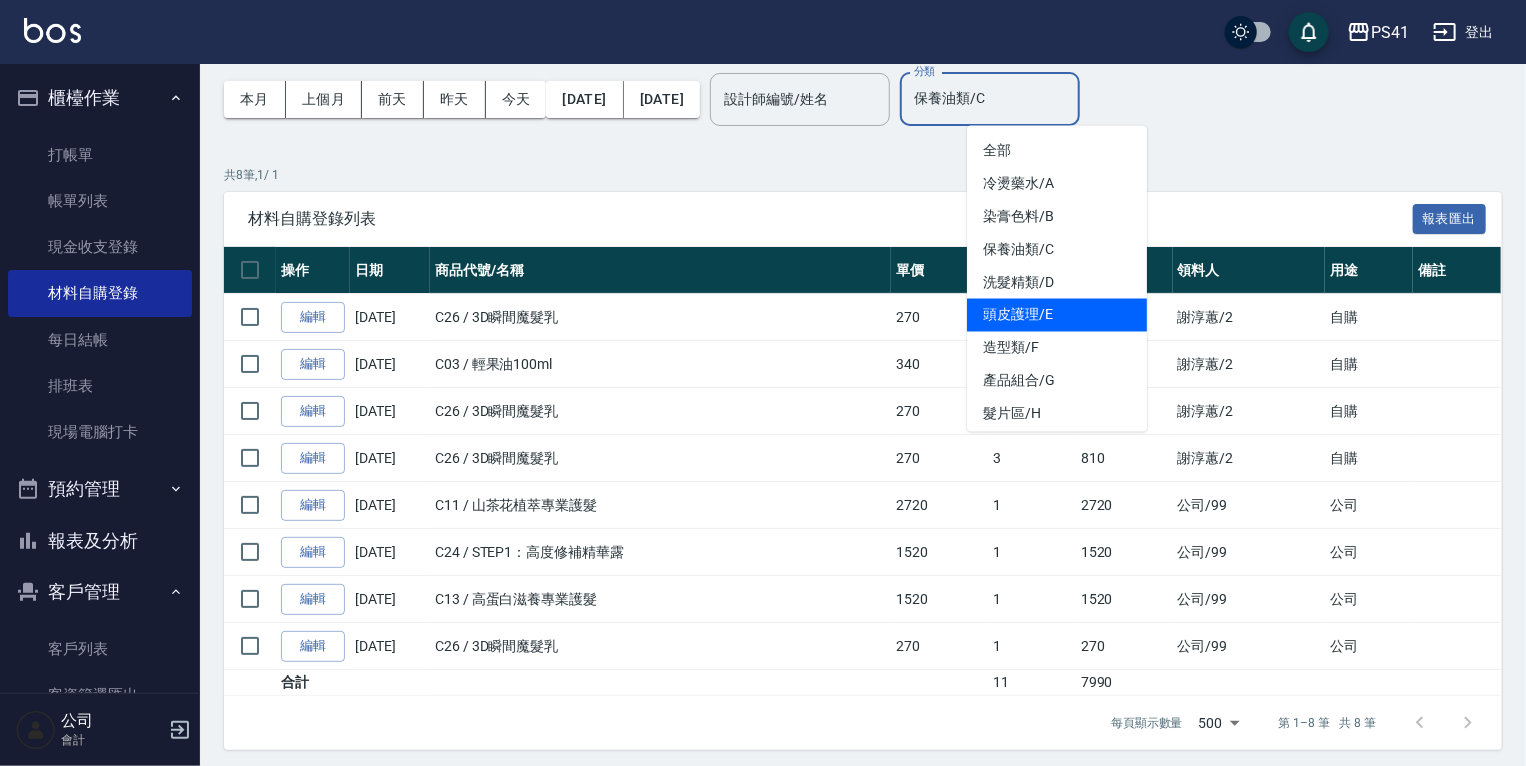 click on "頭皮護理/E" at bounding box center (1057, 315) 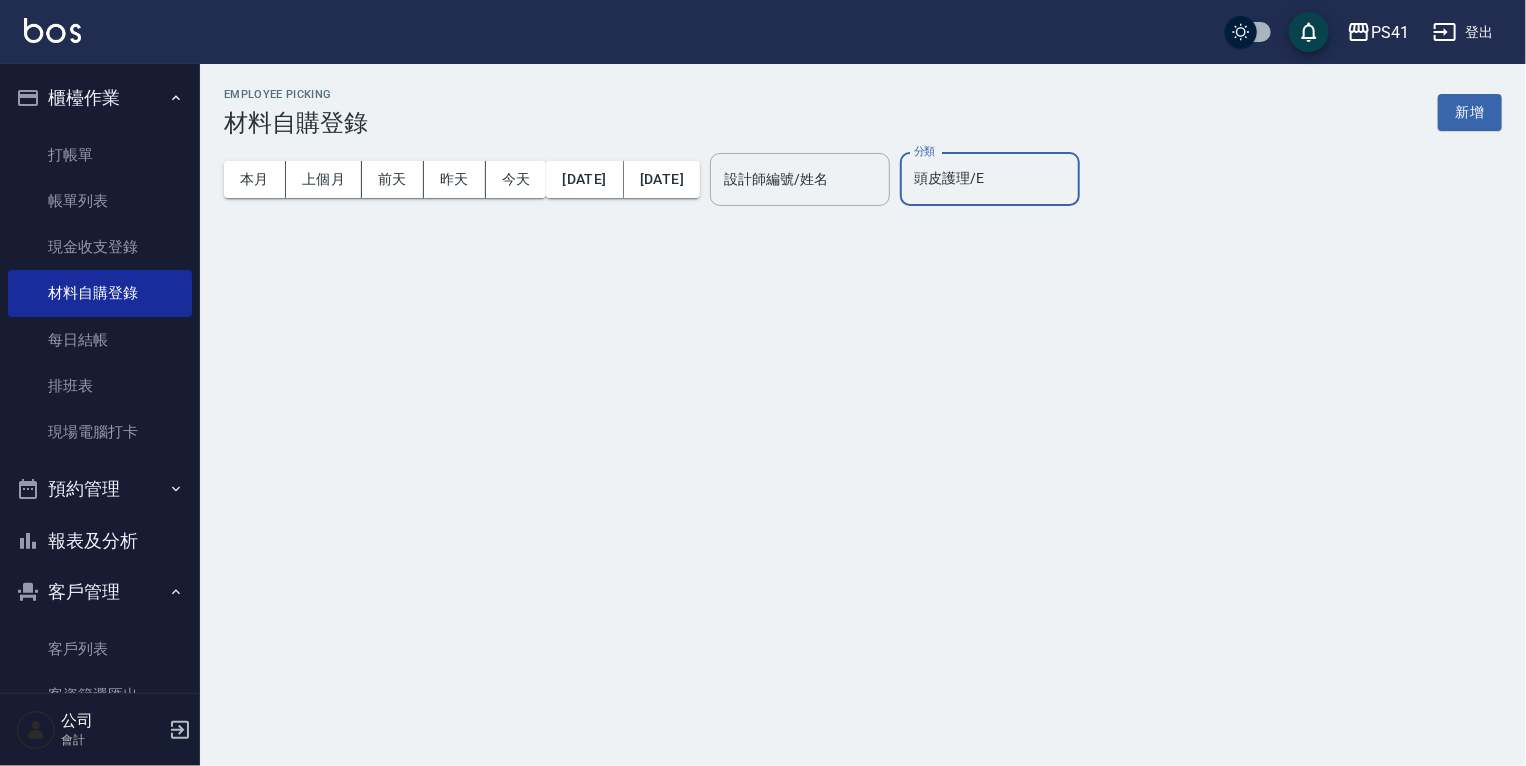 scroll, scrollTop: 0, scrollLeft: 0, axis: both 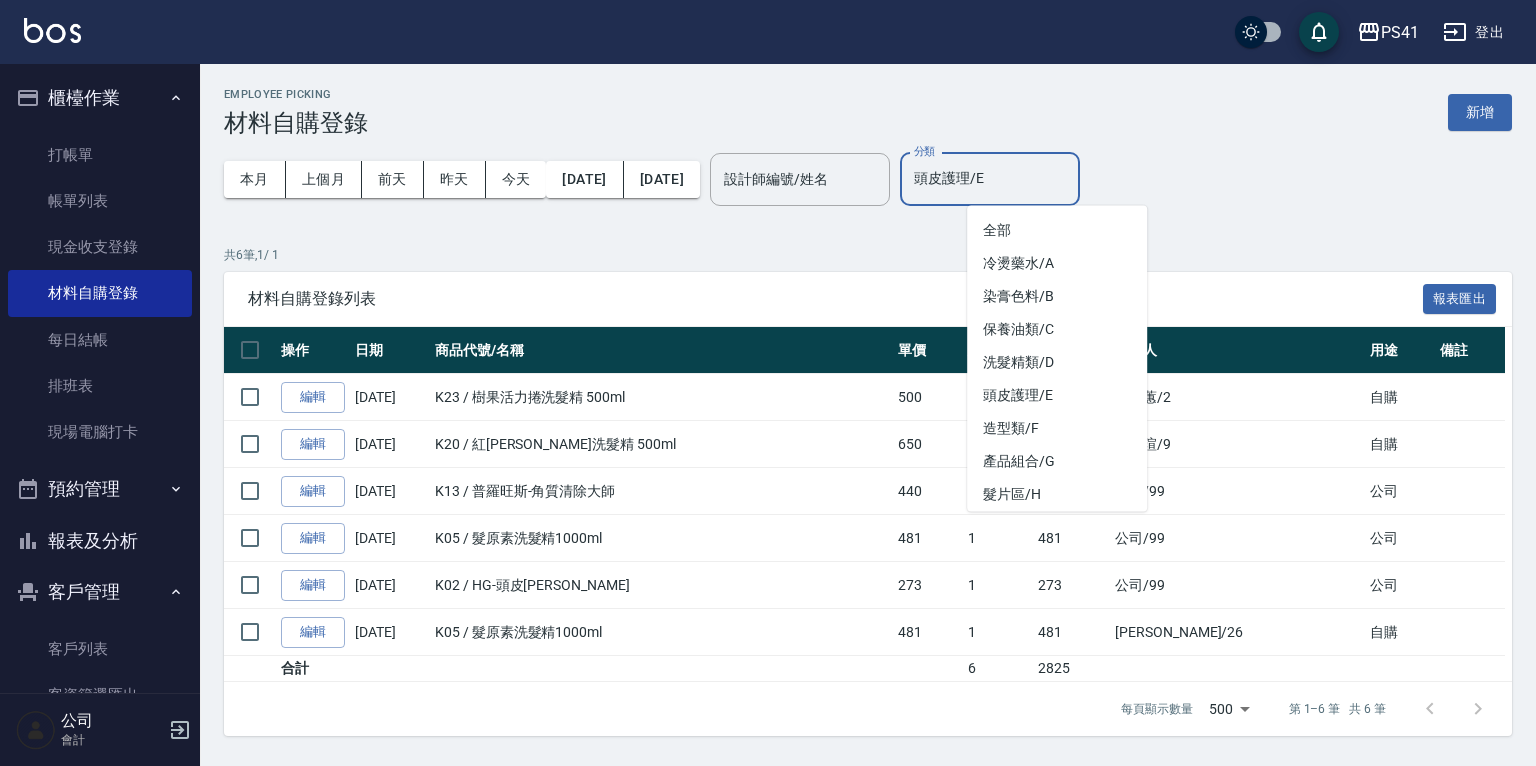 click on "頭皮護理/E" at bounding box center (990, 179) 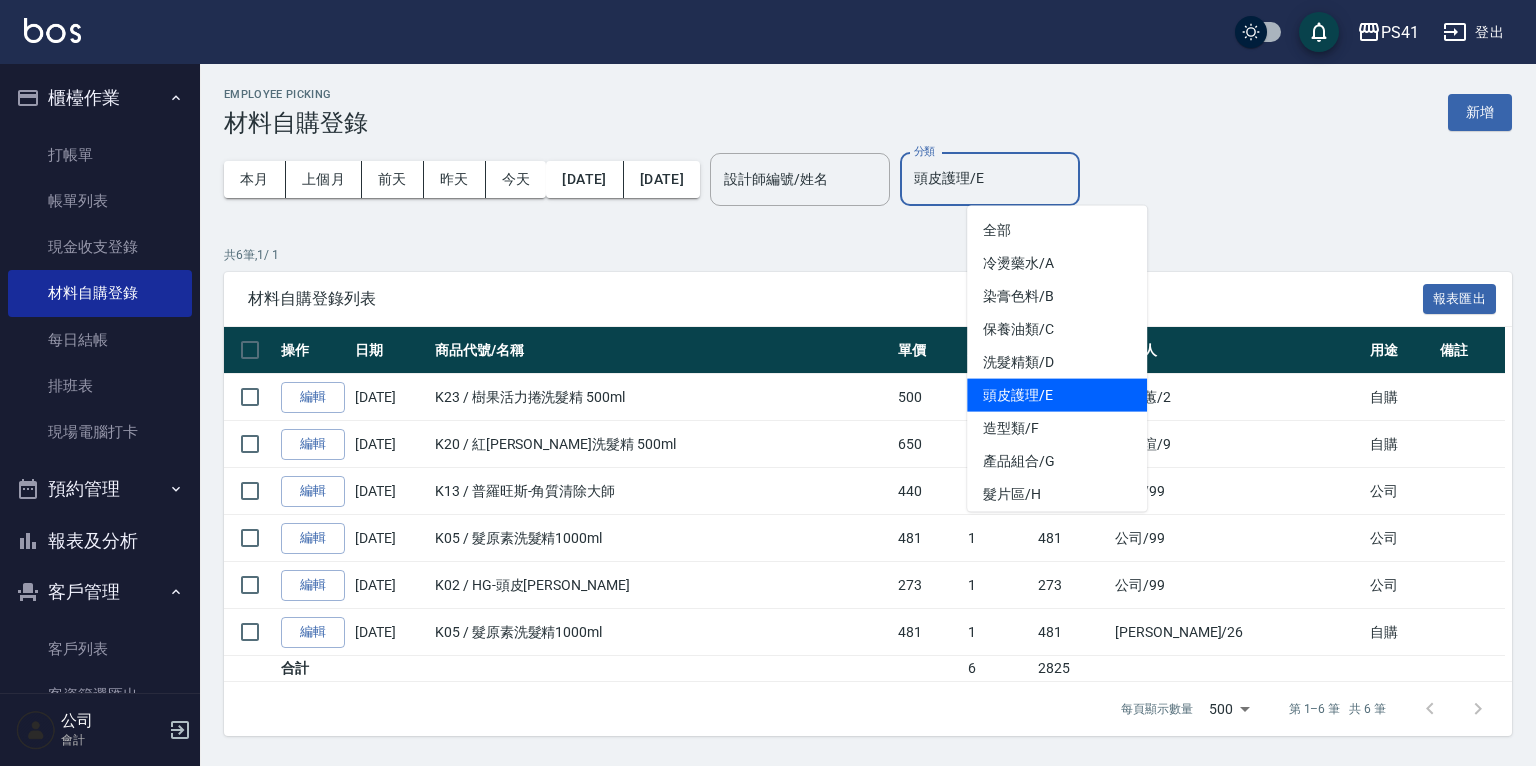 click on "頭皮護理/E" at bounding box center [1057, 395] 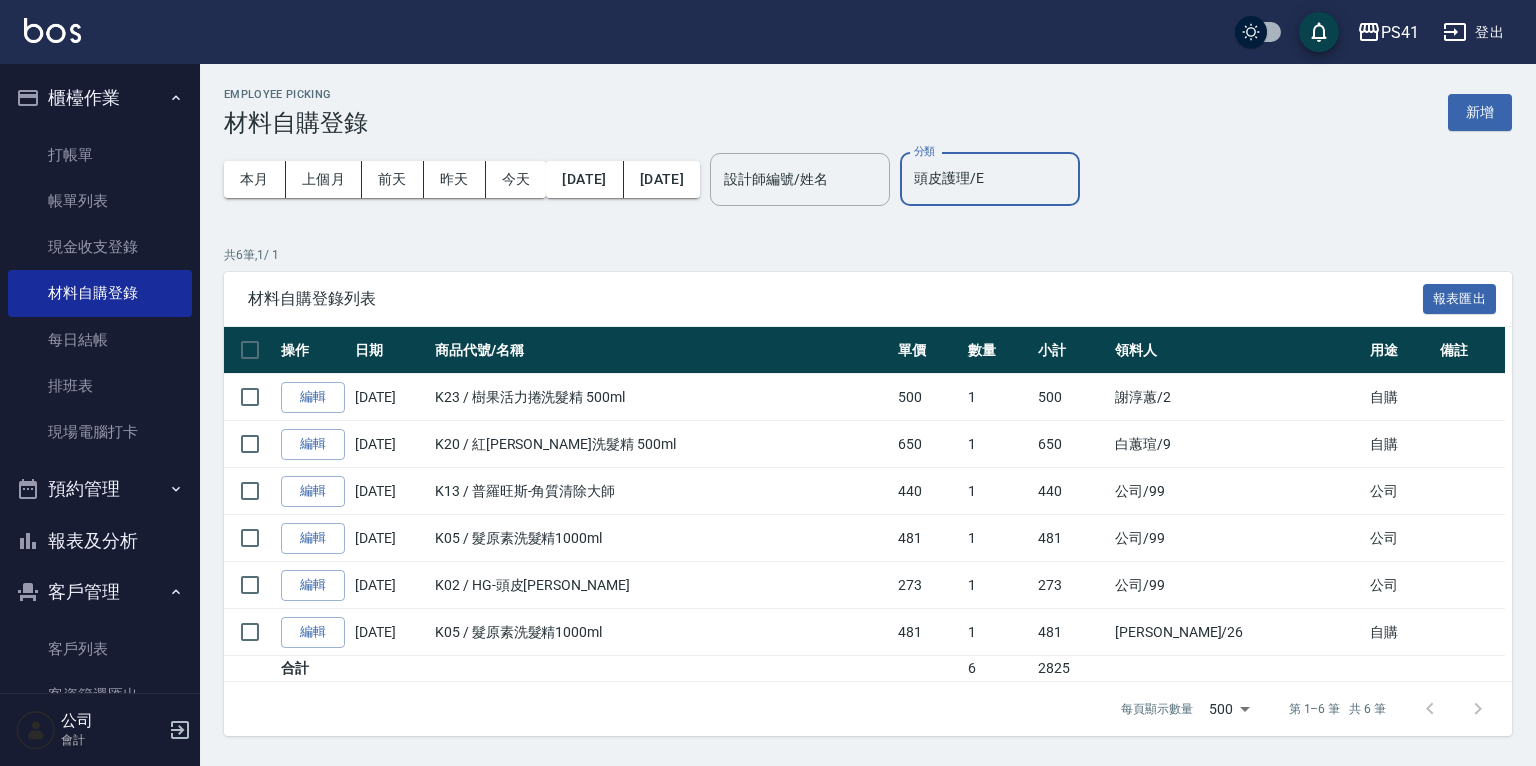 click on "頭皮護理/E" at bounding box center [990, 179] 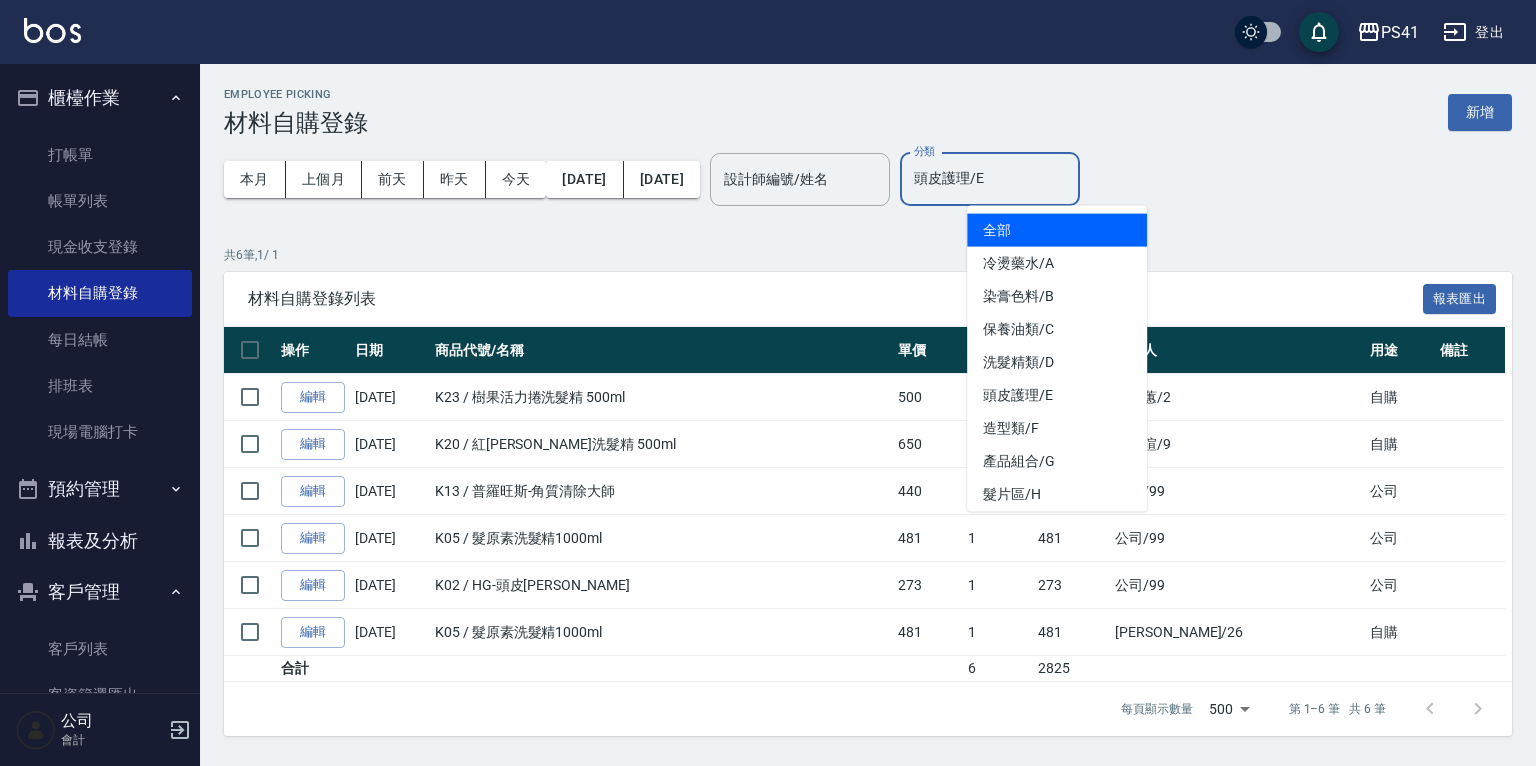click on "全部" at bounding box center (1057, 230) 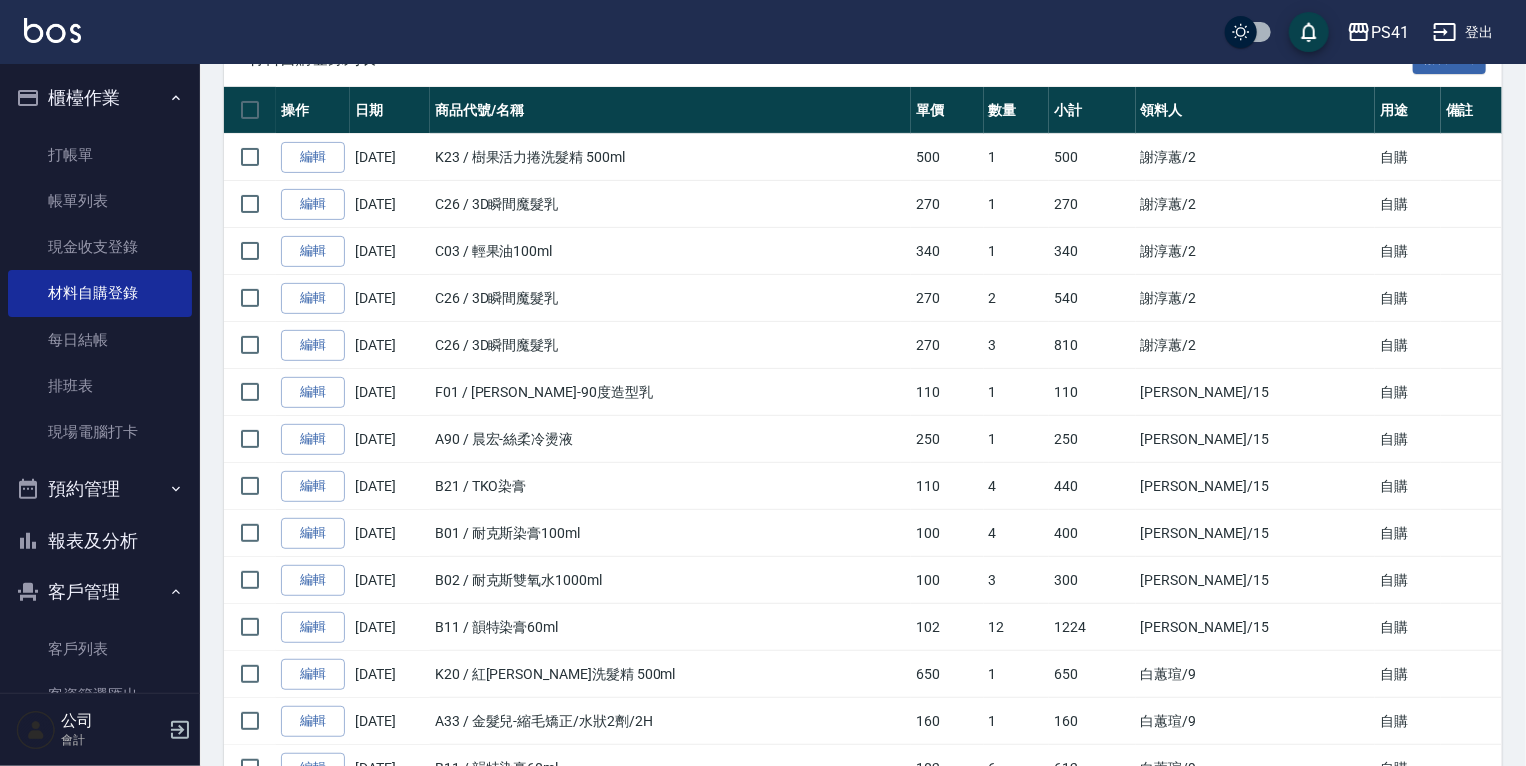 scroll, scrollTop: 0, scrollLeft: 0, axis: both 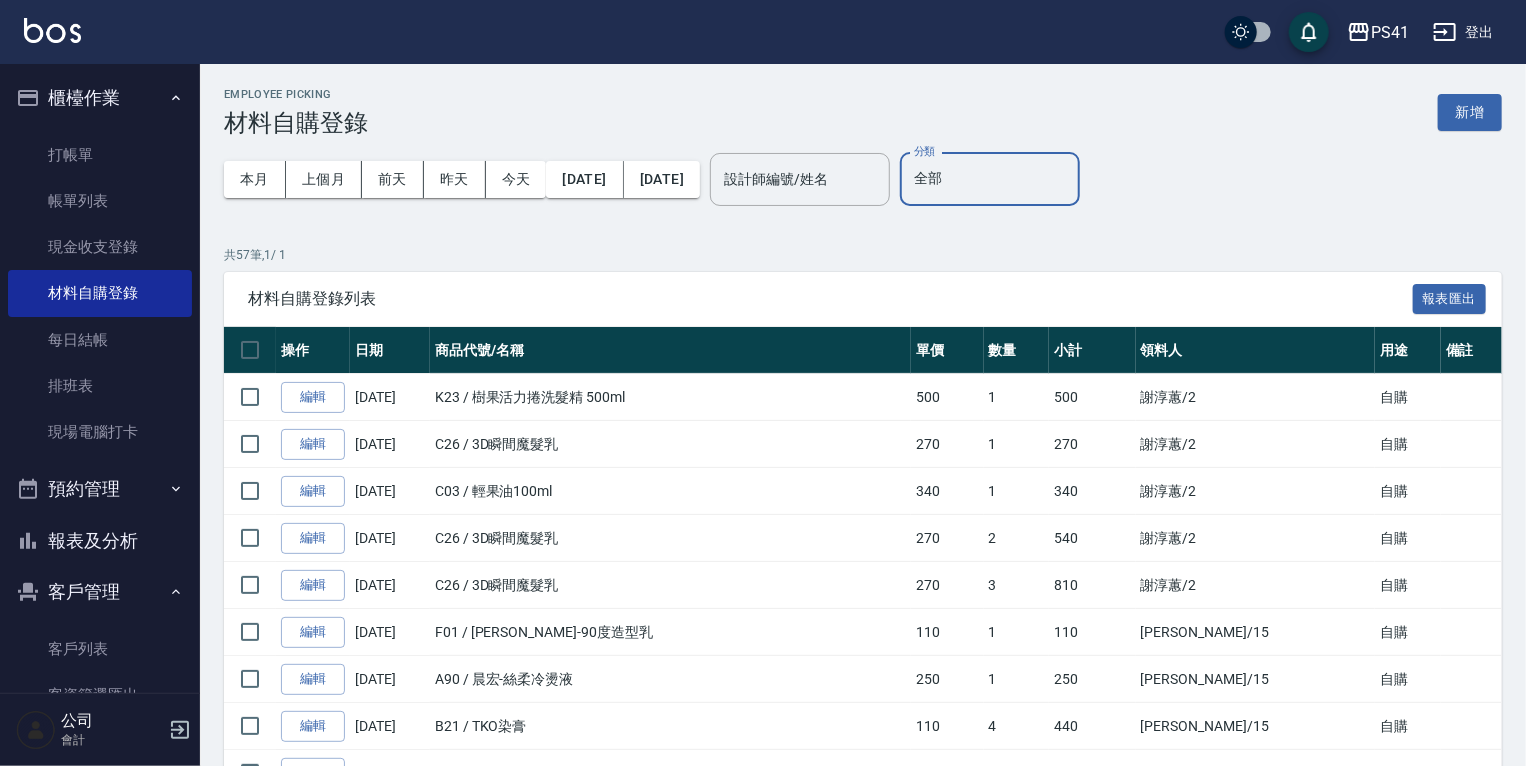 click on "全部" at bounding box center [990, 179] 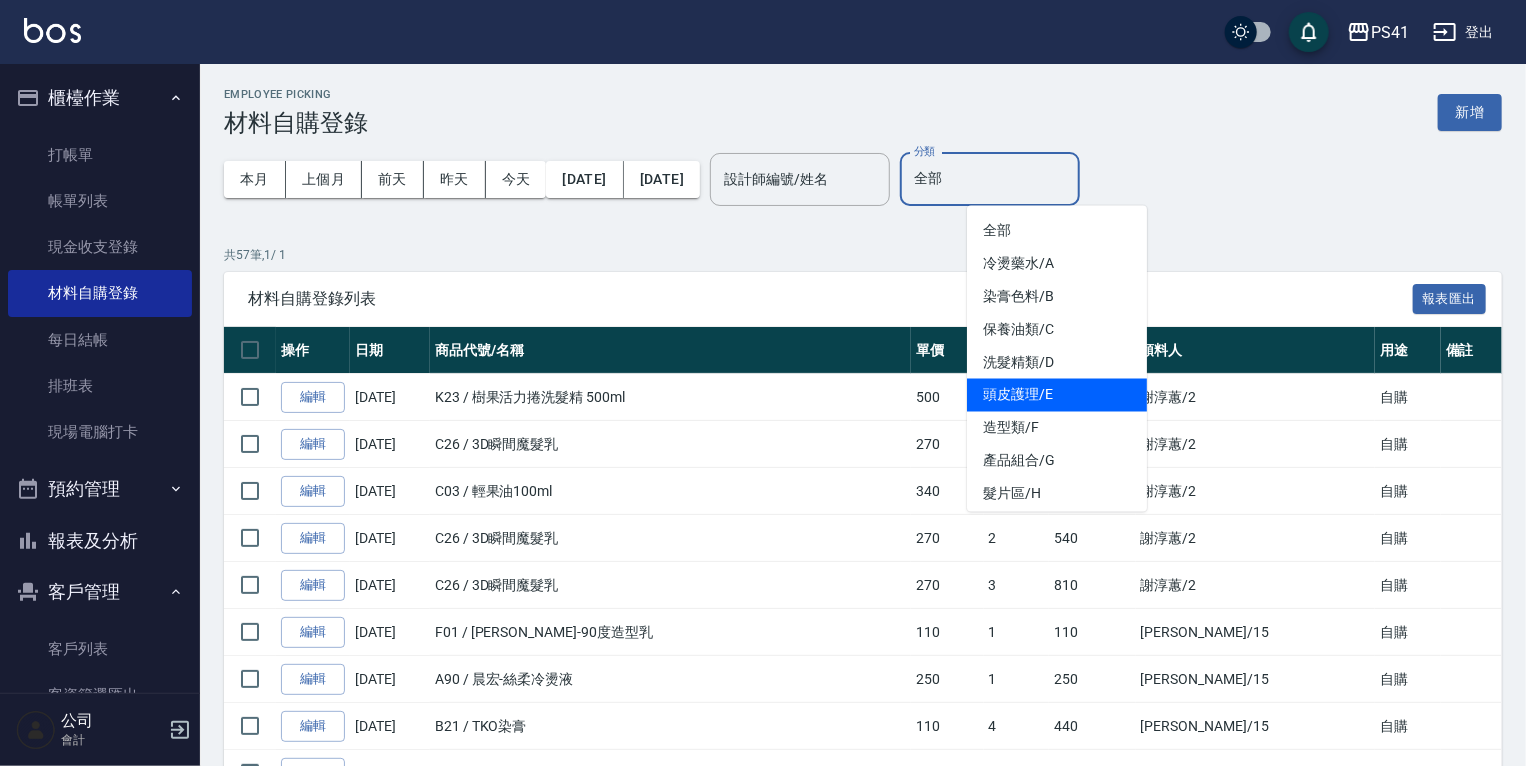 click on "頭皮護理/E" at bounding box center (1057, 395) 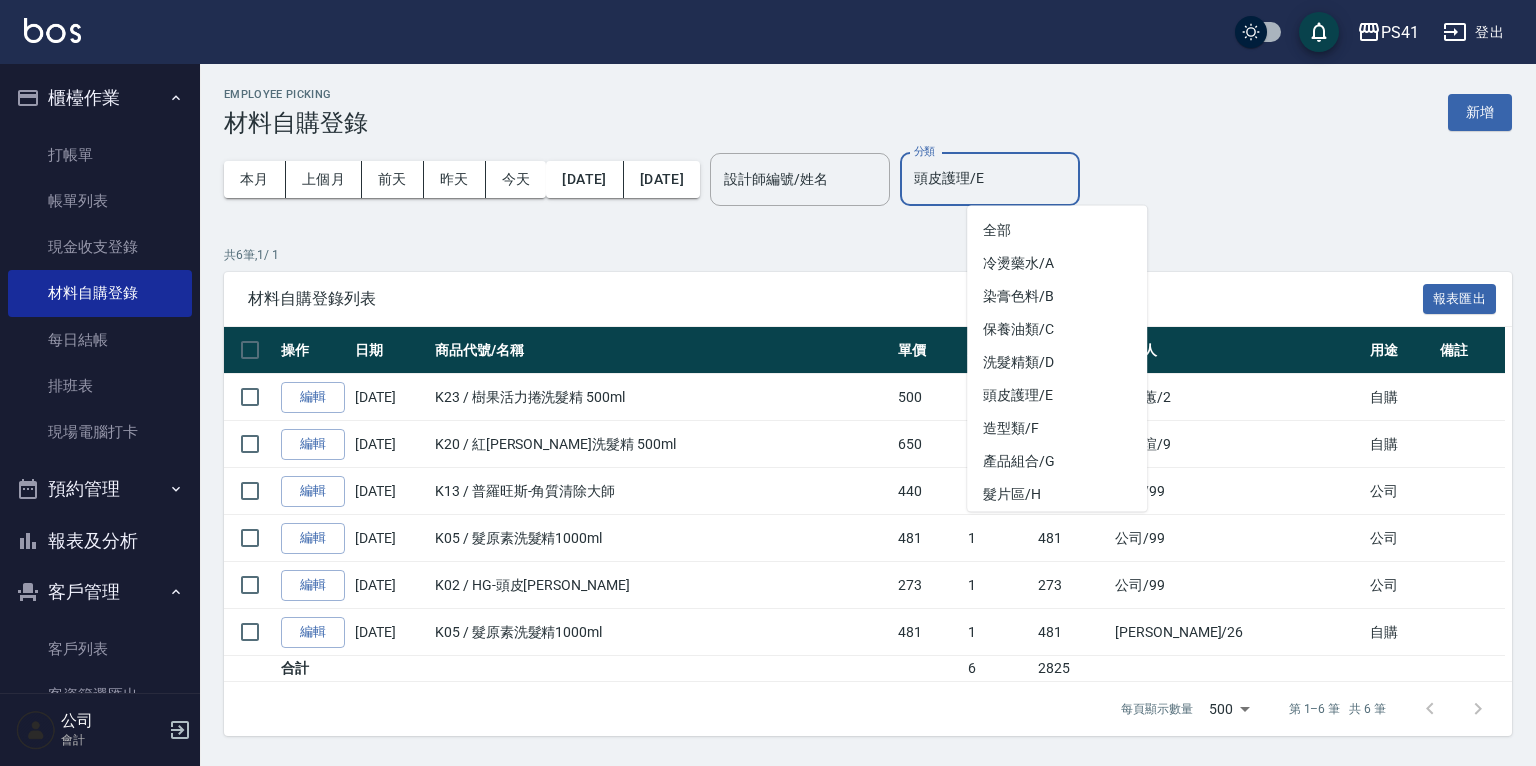 click on "頭皮護理/E" at bounding box center (990, 179) 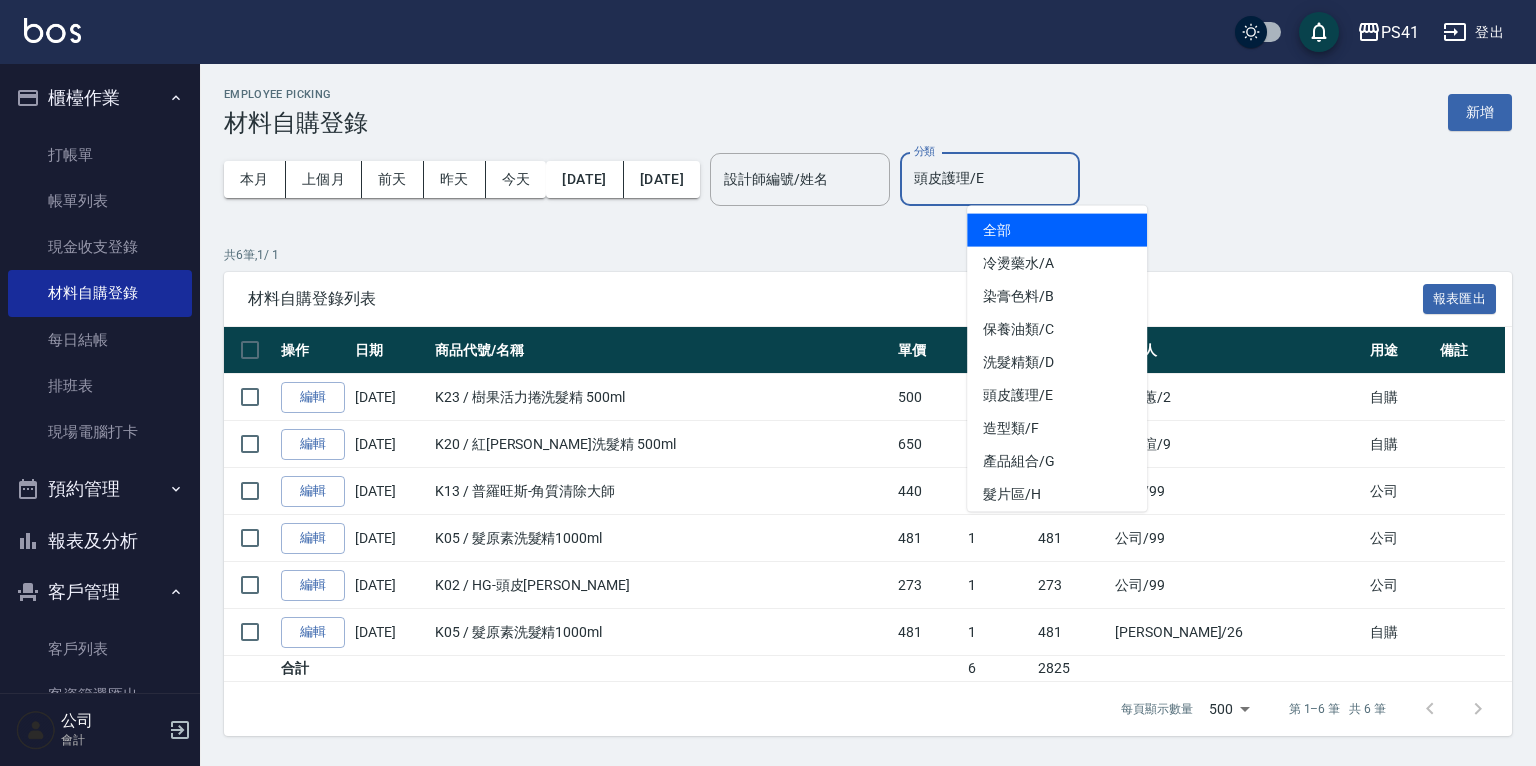 drag, startPoint x: 1048, startPoint y: 225, endPoint x: 1041, endPoint y: 216, distance: 11.401754 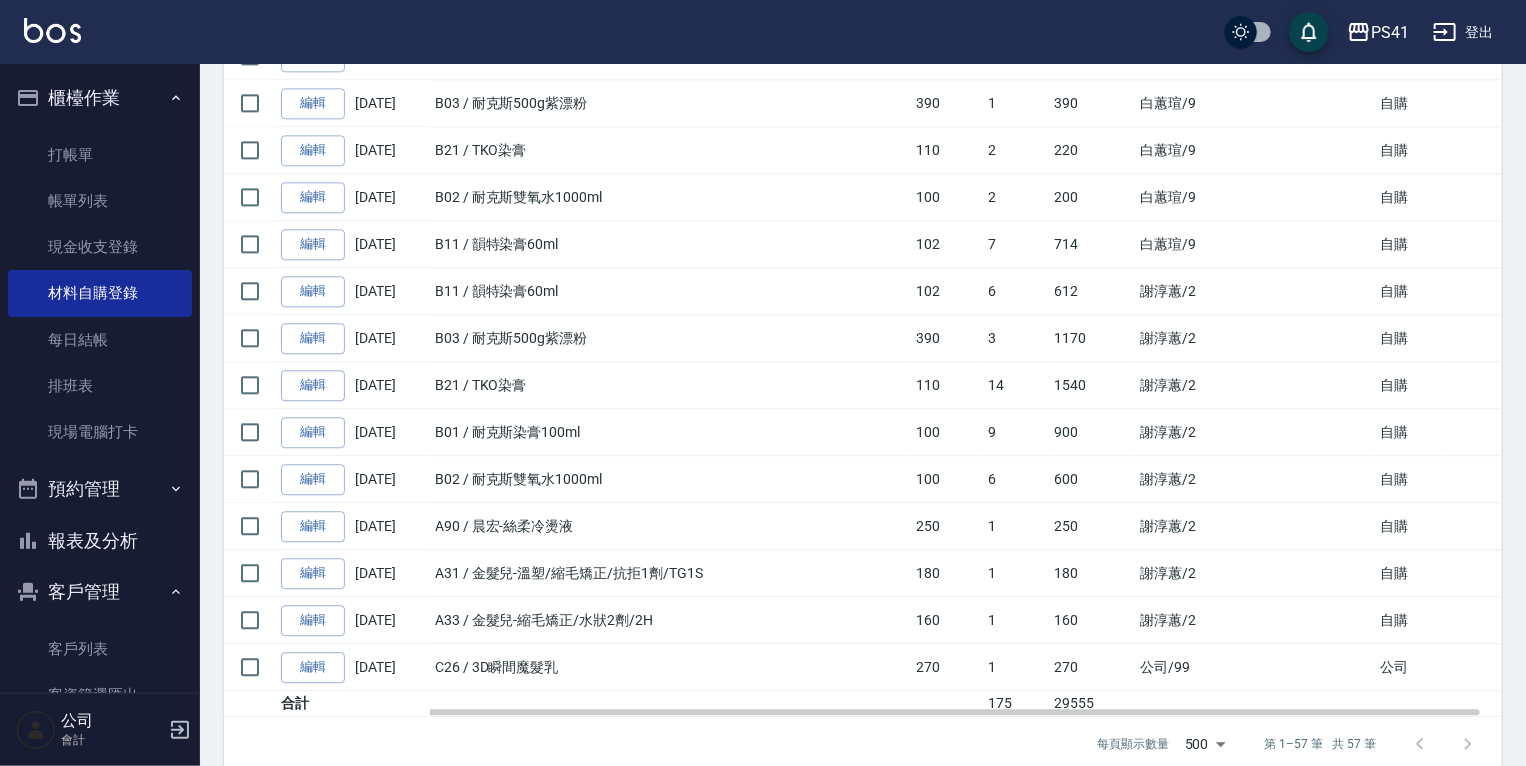scroll, scrollTop: 2379, scrollLeft: 0, axis: vertical 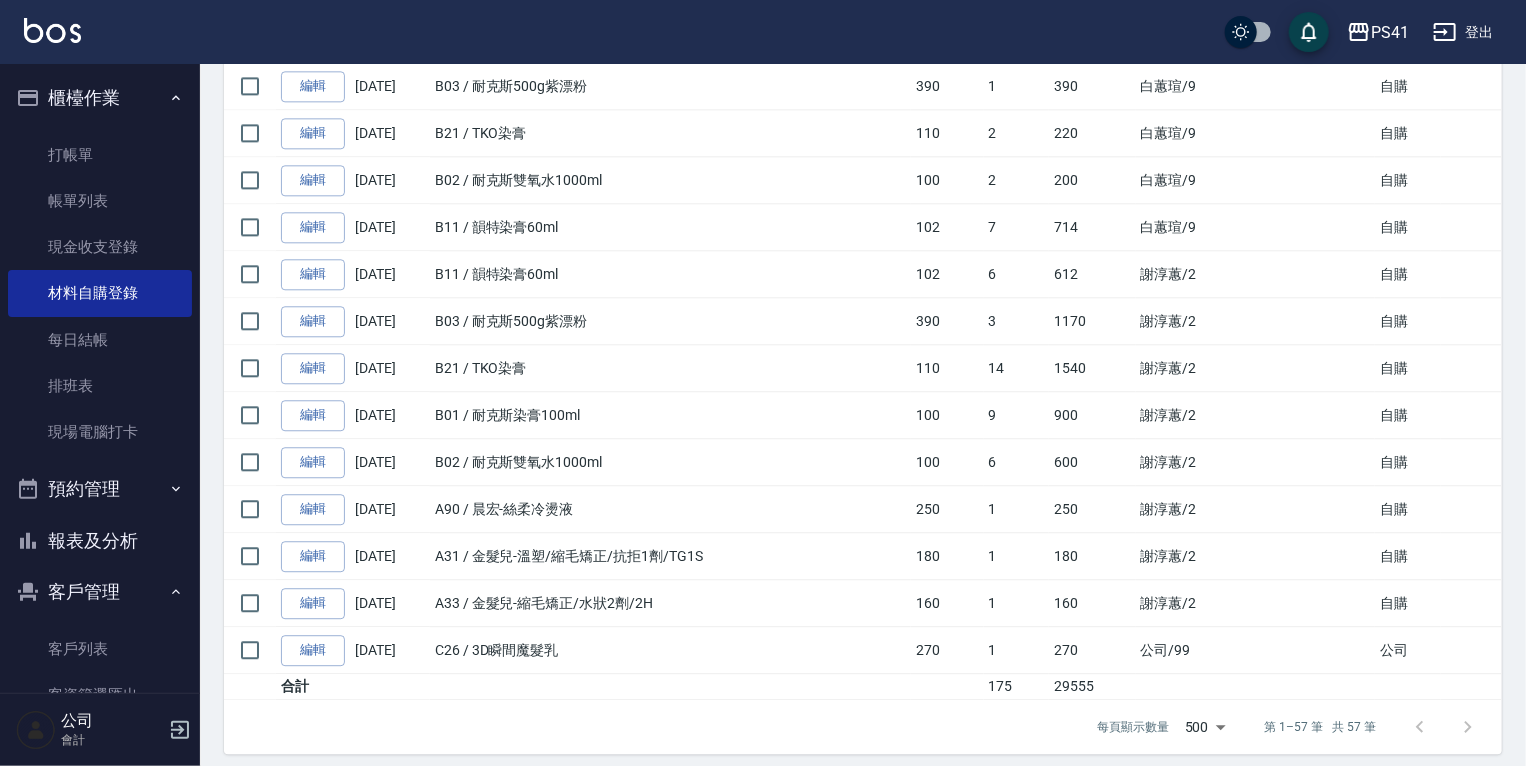 click at bounding box center [1444, 727] 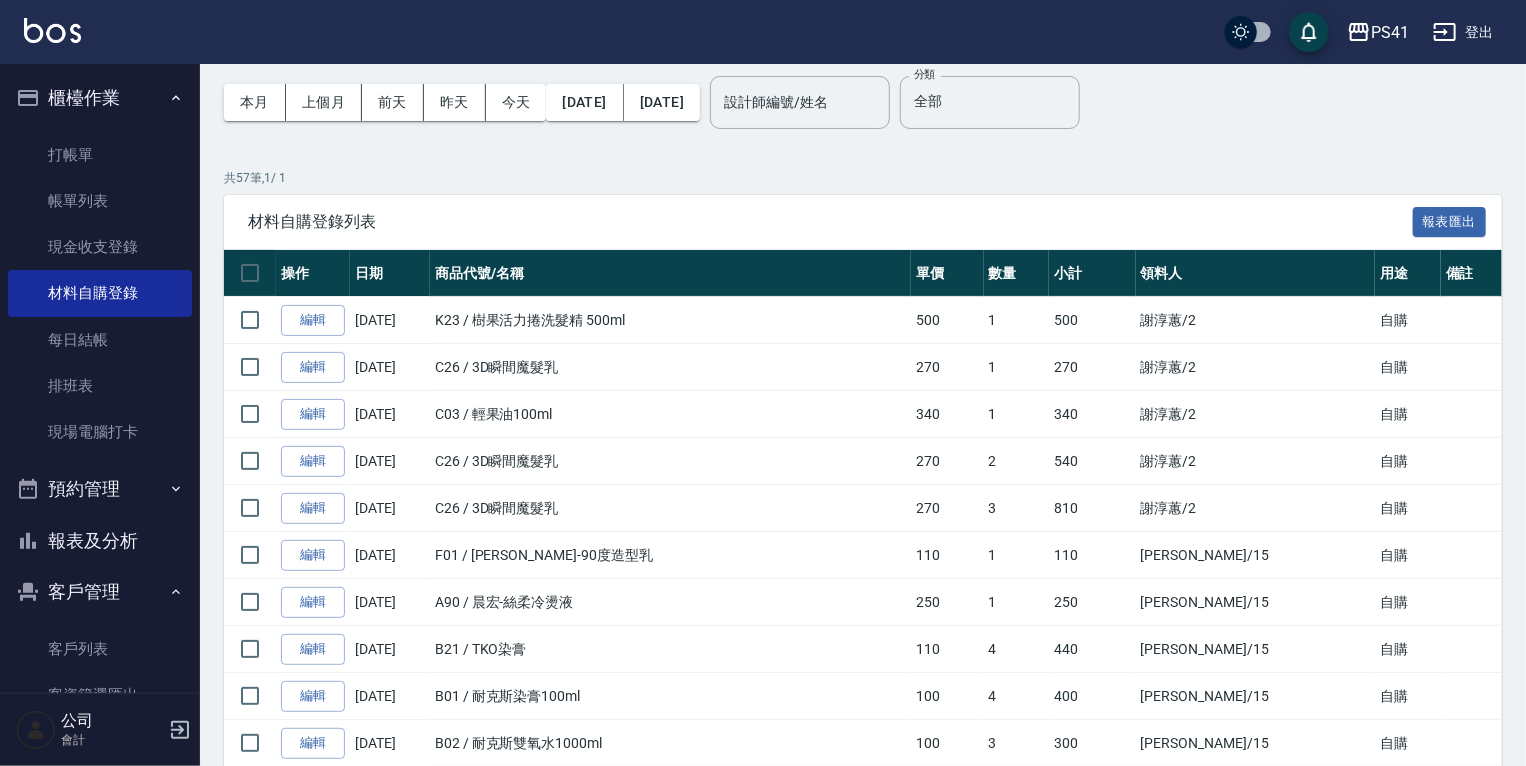 scroll, scrollTop: 0, scrollLeft: 0, axis: both 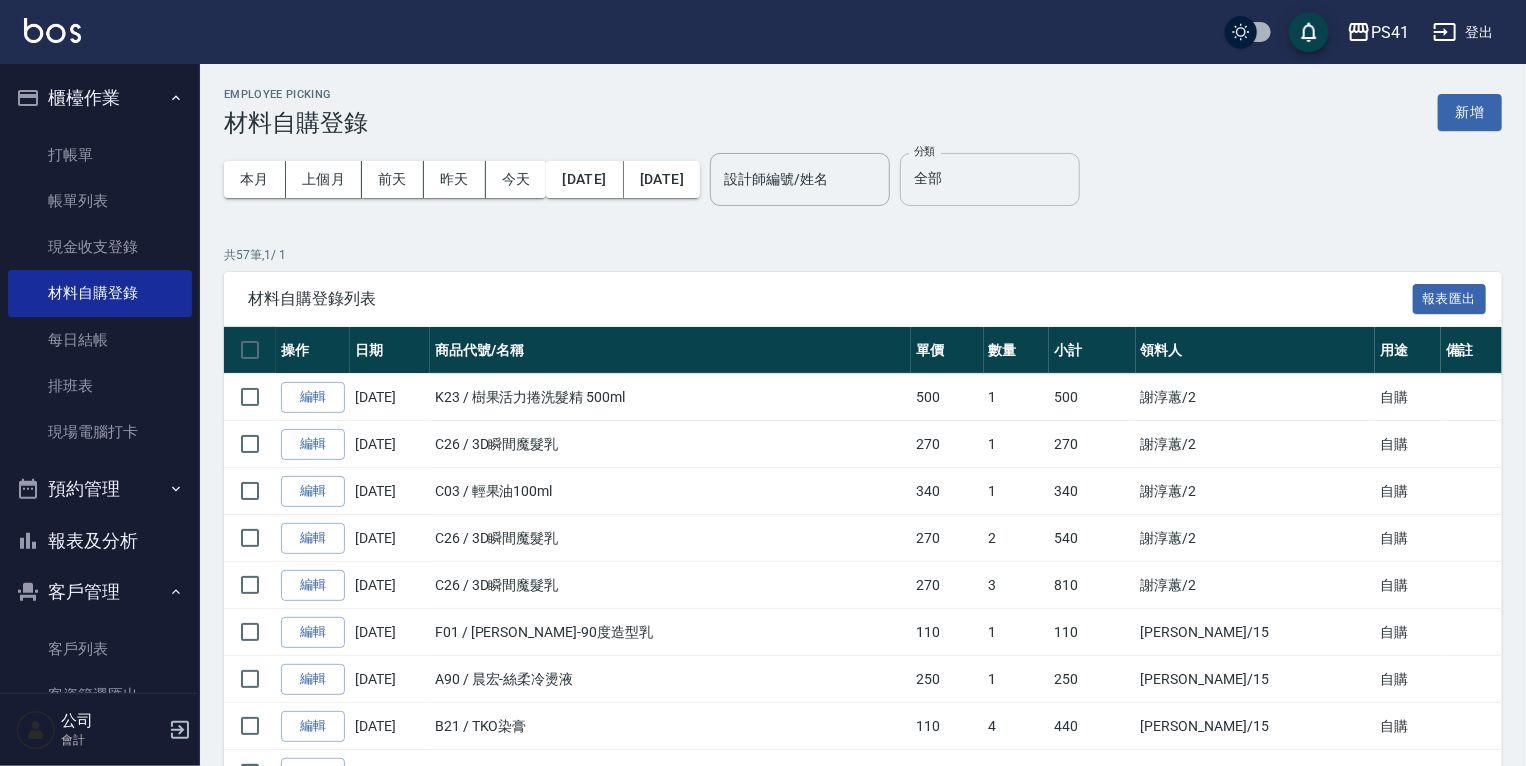 click on "全部 分類" at bounding box center (990, 179) 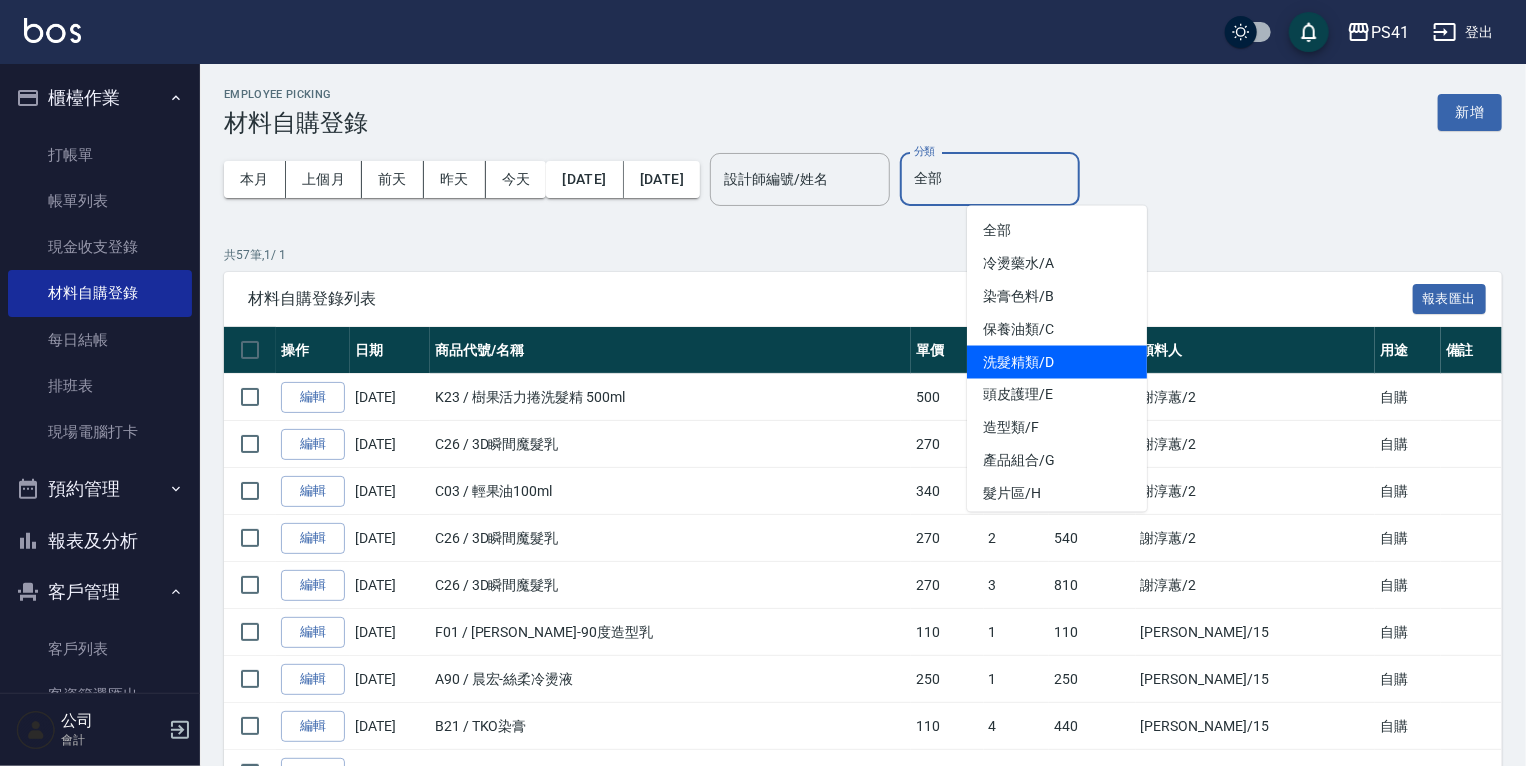 click on "洗髮精類/D" at bounding box center (1057, 362) 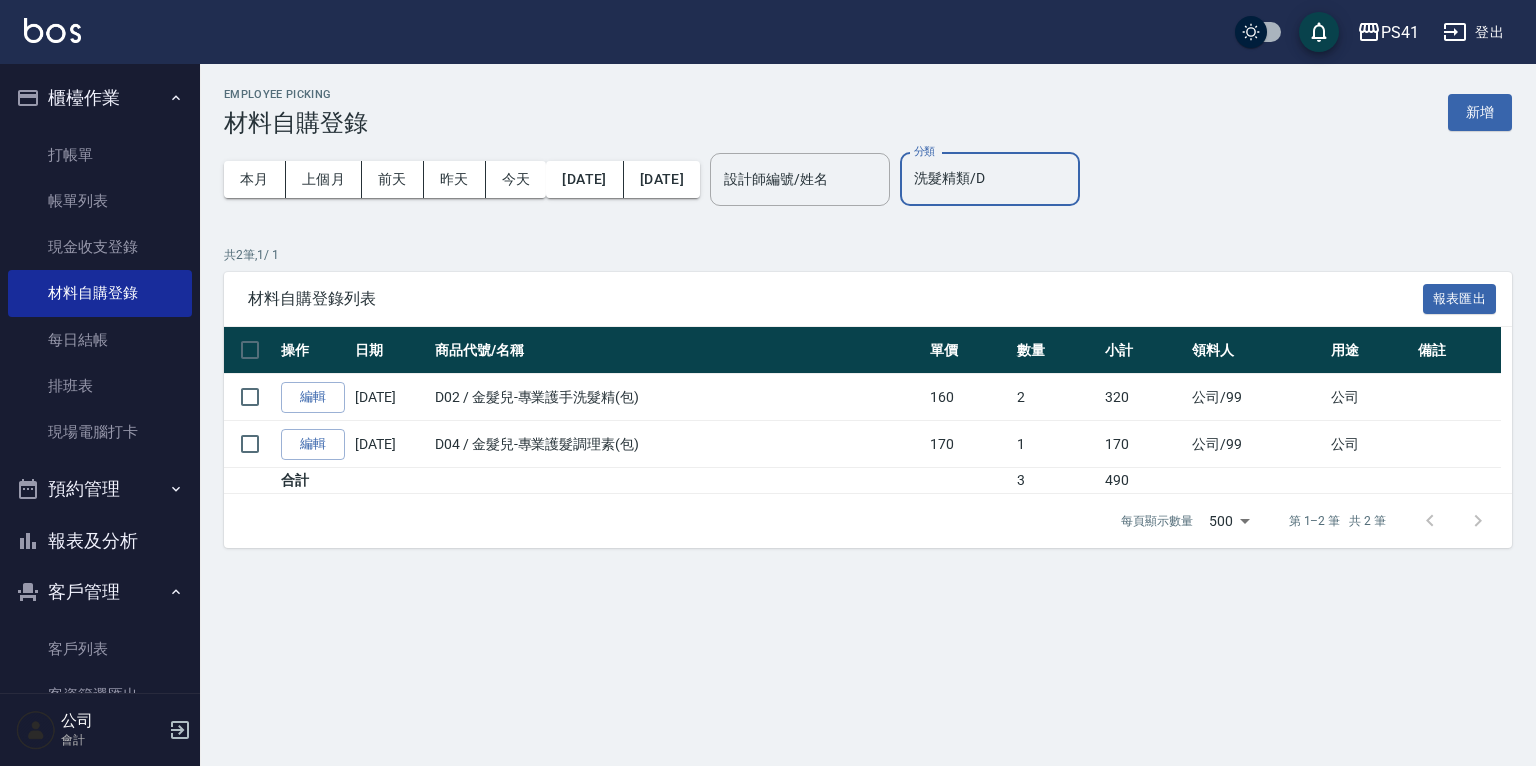 click on "洗髮精類/D" at bounding box center [990, 179] 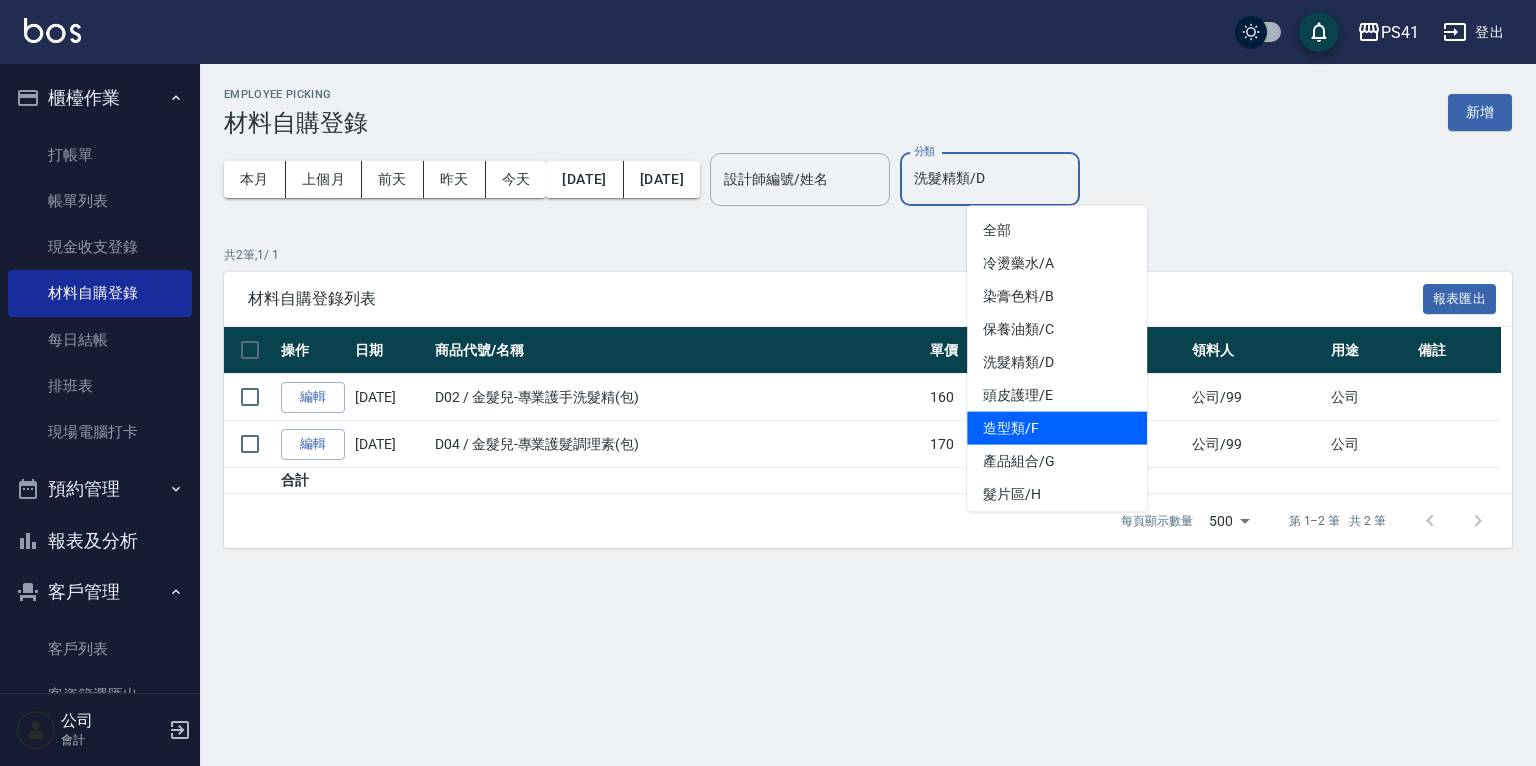 click on "造型類/F" at bounding box center [1057, 428] 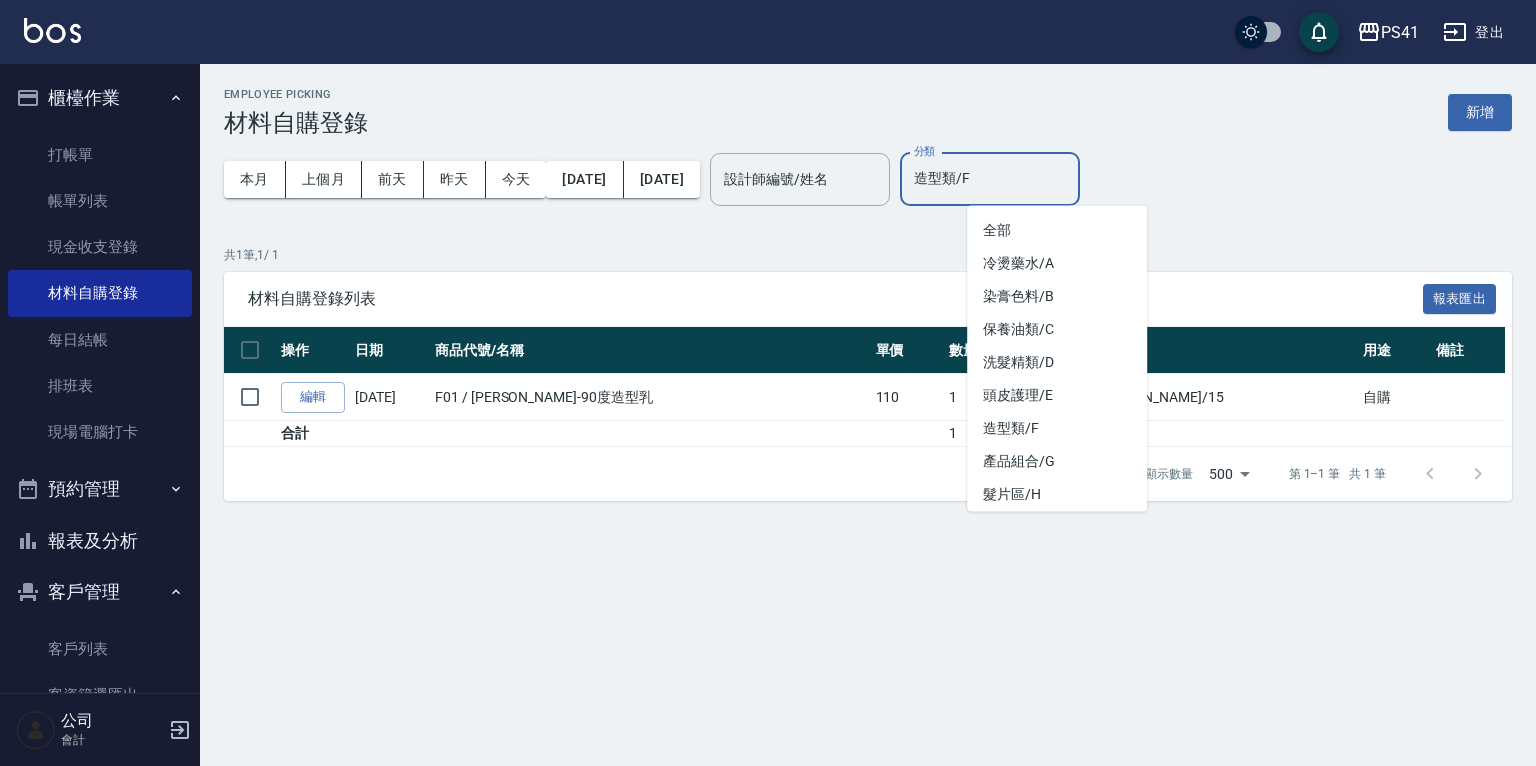 click on "造型類/F" at bounding box center [990, 179] 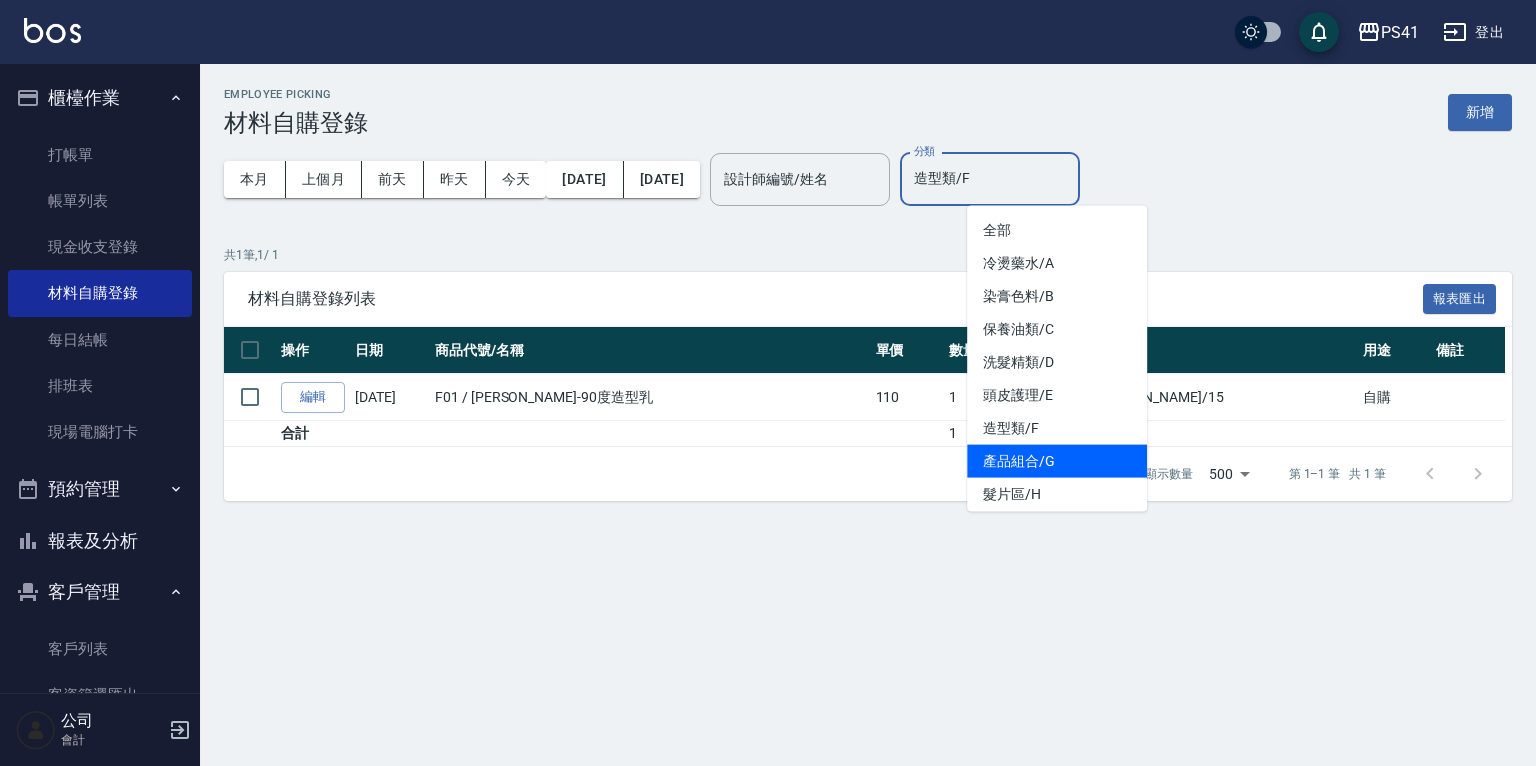click on "產品組合/G" at bounding box center (1057, 461) 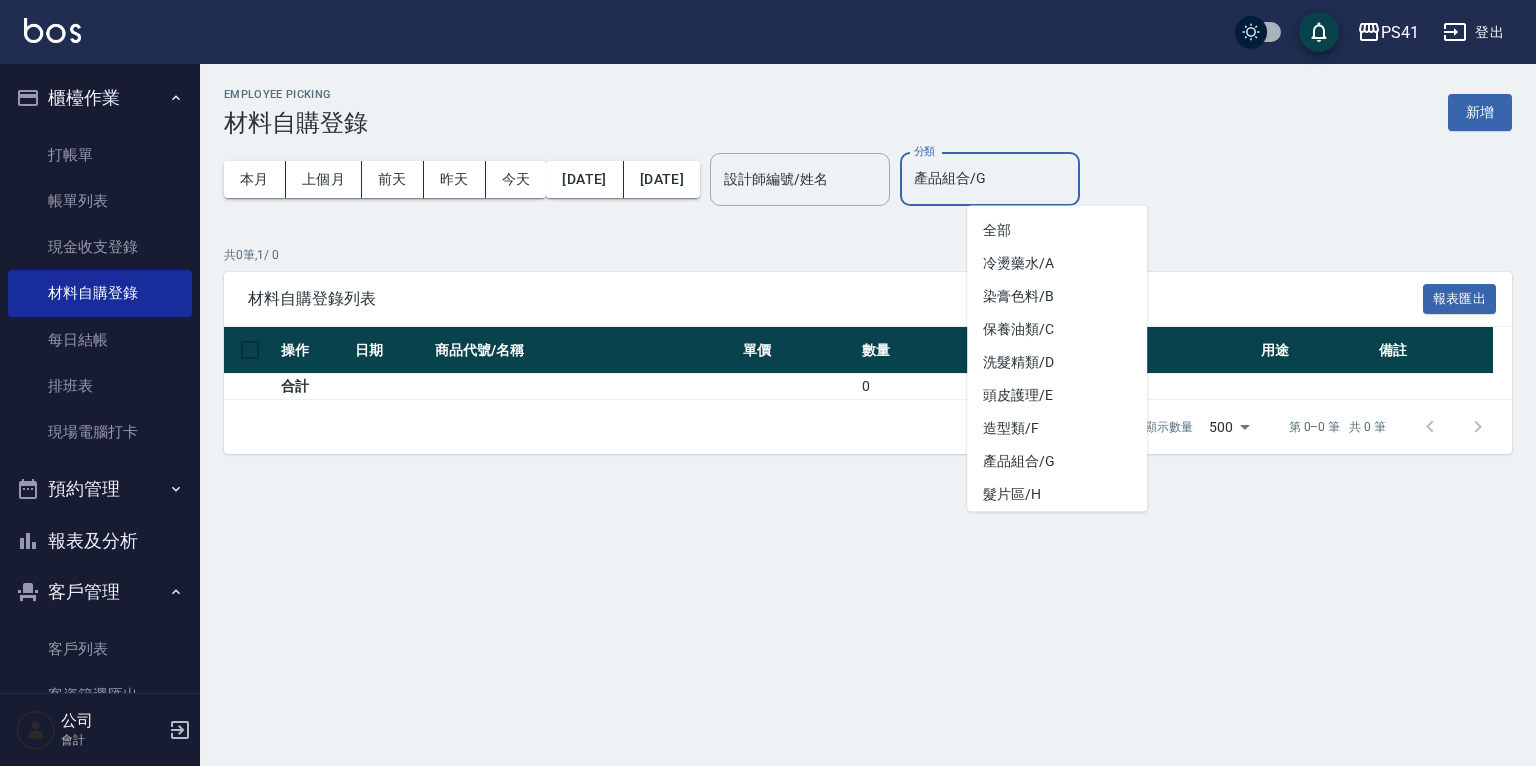 click on "產品組合/G" at bounding box center (990, 179) 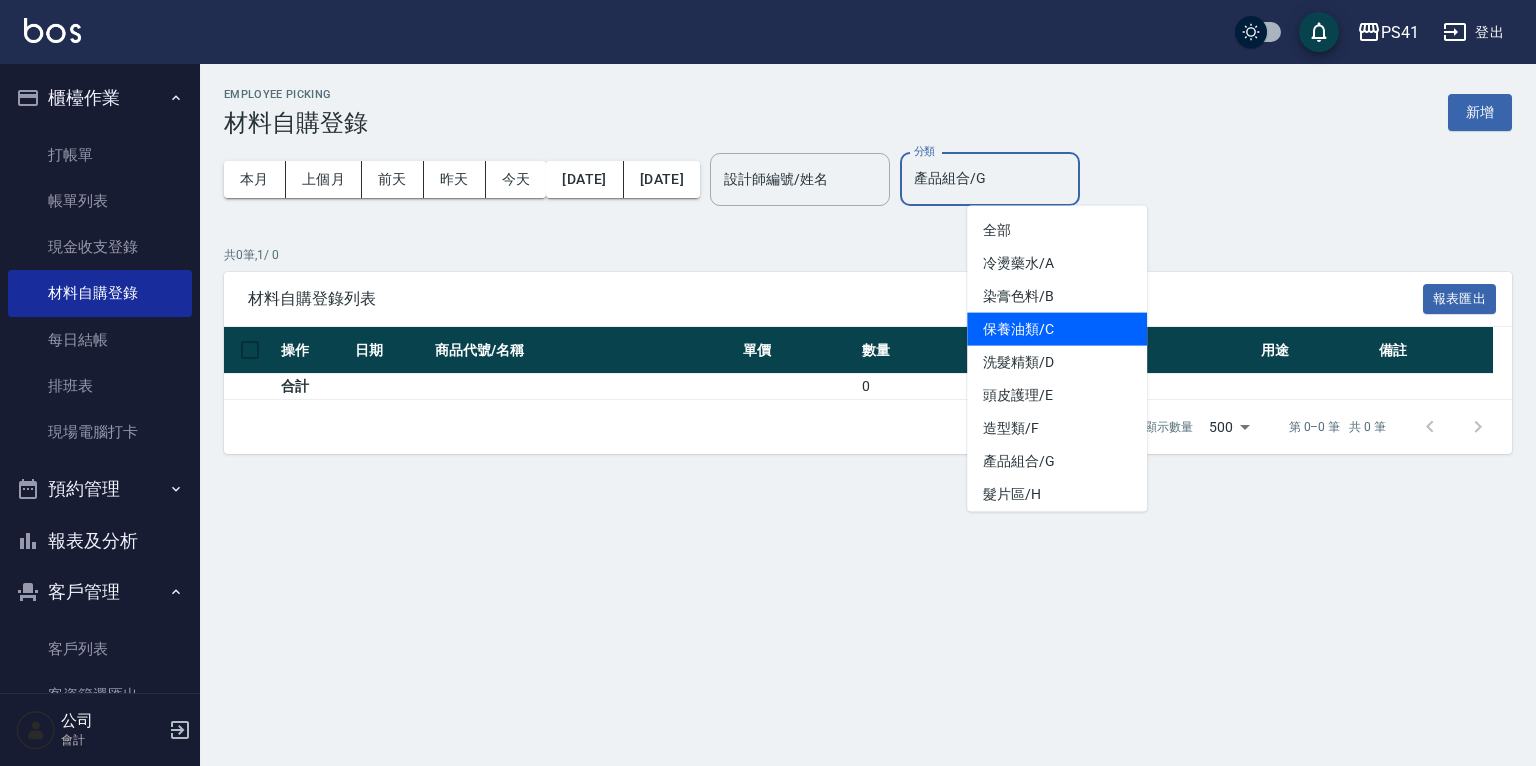 click on "保養油類/C" at bounding box center [1057, 329] 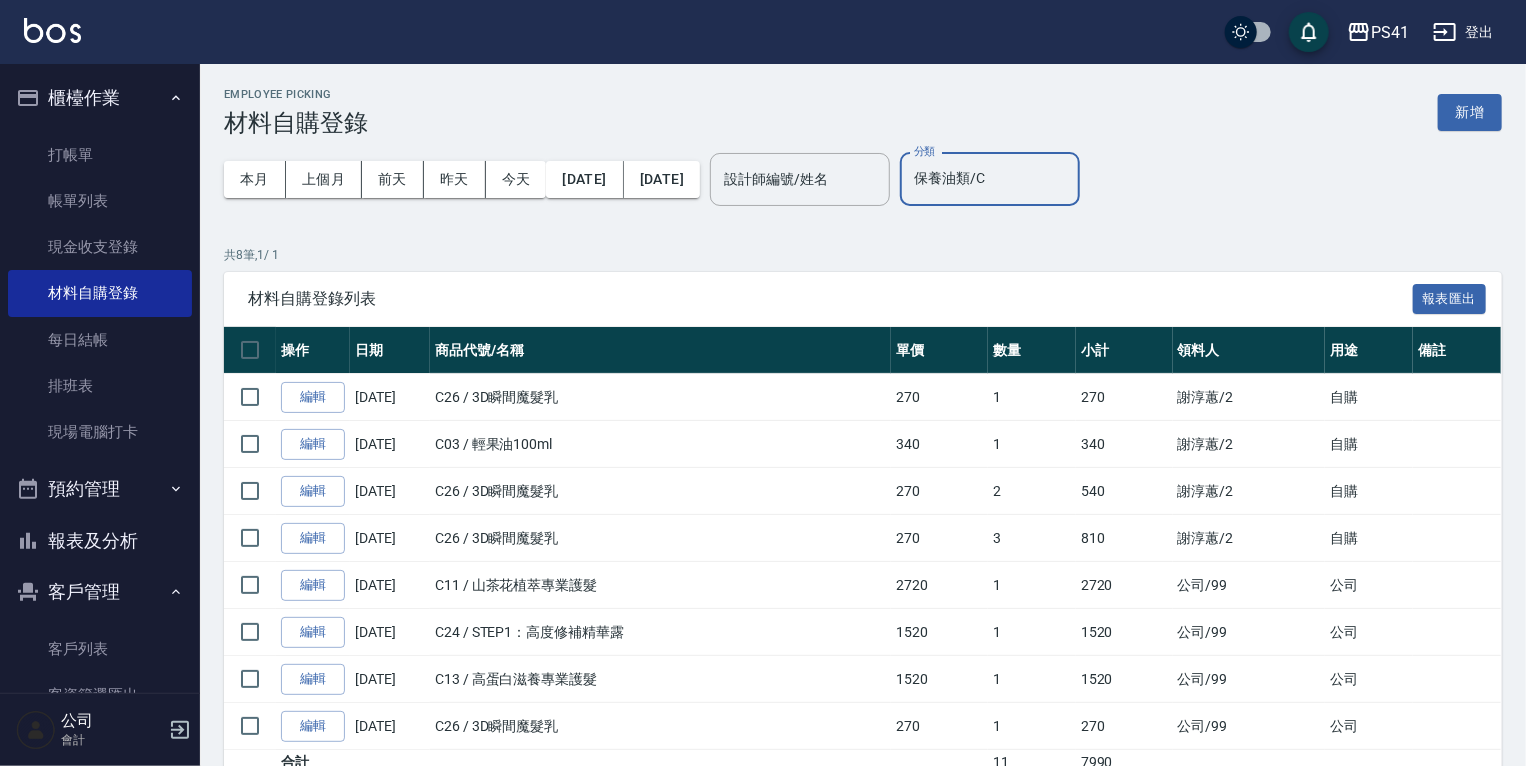 scroll, scrollTop: 0, scrollLeft: 0, axis: both 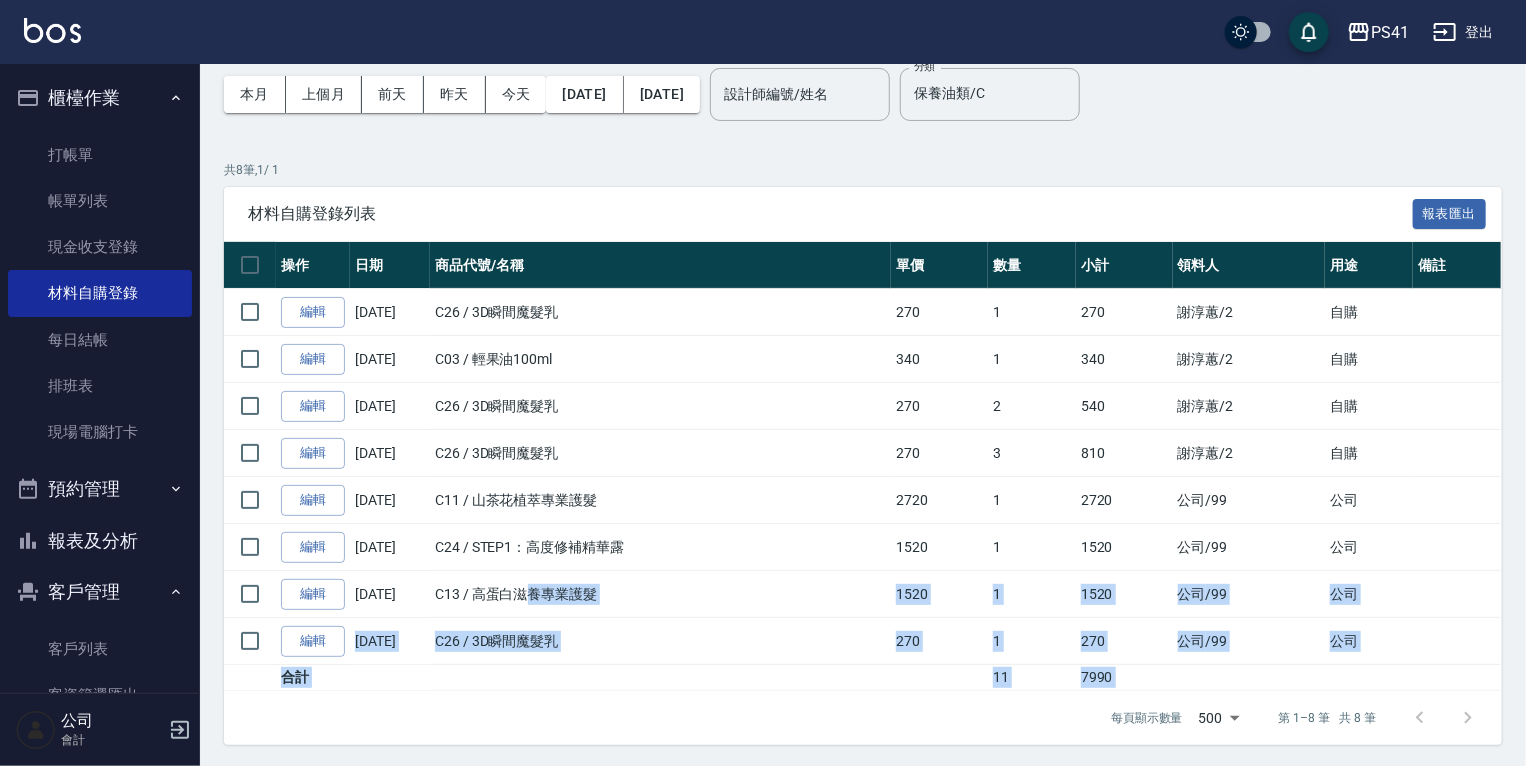 drag, startPoint x: 516, startPoint y: 717, endPoint x: 775, endPoint y: 804, distance: 273.22153 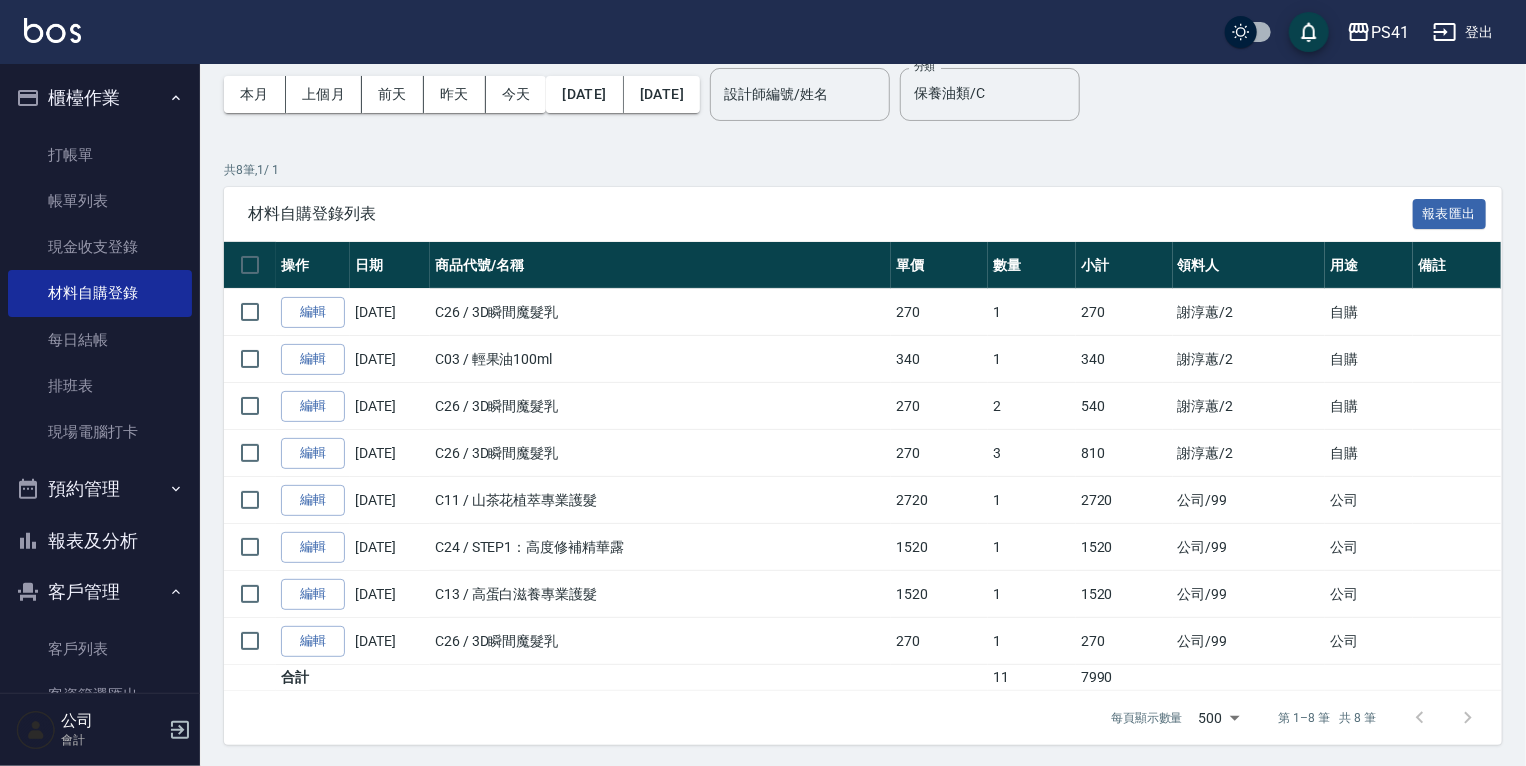 click on "Employee Picking 材料自購登錄 新增 本月 上個月 [DATE] [DATE] [DATE] [DATE] [DATE] 設計師編號/姓名 設計師編號/姓名 分類 保養油類/C 分類 共  8  筆, 1  /   1 材料自購登錄列表 報表匯出 操作 日期 商品代號/名稱 單價 數量 小計 領料人 用途 備註 編輯 [DATE] C26 / 3D瞬間魔髮乳 270 1 270 [PERSON_NAME]/2 自購 編輯 [DATE] C03 / 輕果油100ml 340 1 340 [PERSON_NAME]/2 自購 編輯 [DATE] C26 / 3D瞬間魔髮乳 270 2 540 [PERSON_NAME]/2 自購 編輯 [DATE] C26 / 3D瞬間魔髮乳 270 3 810 [PERSON_NAME]/2 自購 編輯 [DATE] C11 / 山茶花植萃專業護髮 2720 1 2720 公司 /99 公司 編輯 [DATE] C24 / STEP1：高度修補精華露  1520 1 1520 公司 /99 公司 編輯 [DATE] C13 / 高蛋白滋養專業護髮 1520 1 1520 公司 /99 公司 編輯 [DATE] C26 / 3D瞬間魔髮乳 270 1 270 公司 /99 公司 合計 11 7990 每頁顯示數量 500 500 第 1–8 筆   共 8 筆 0  selected 刪除" at bounding box center (863, 374) 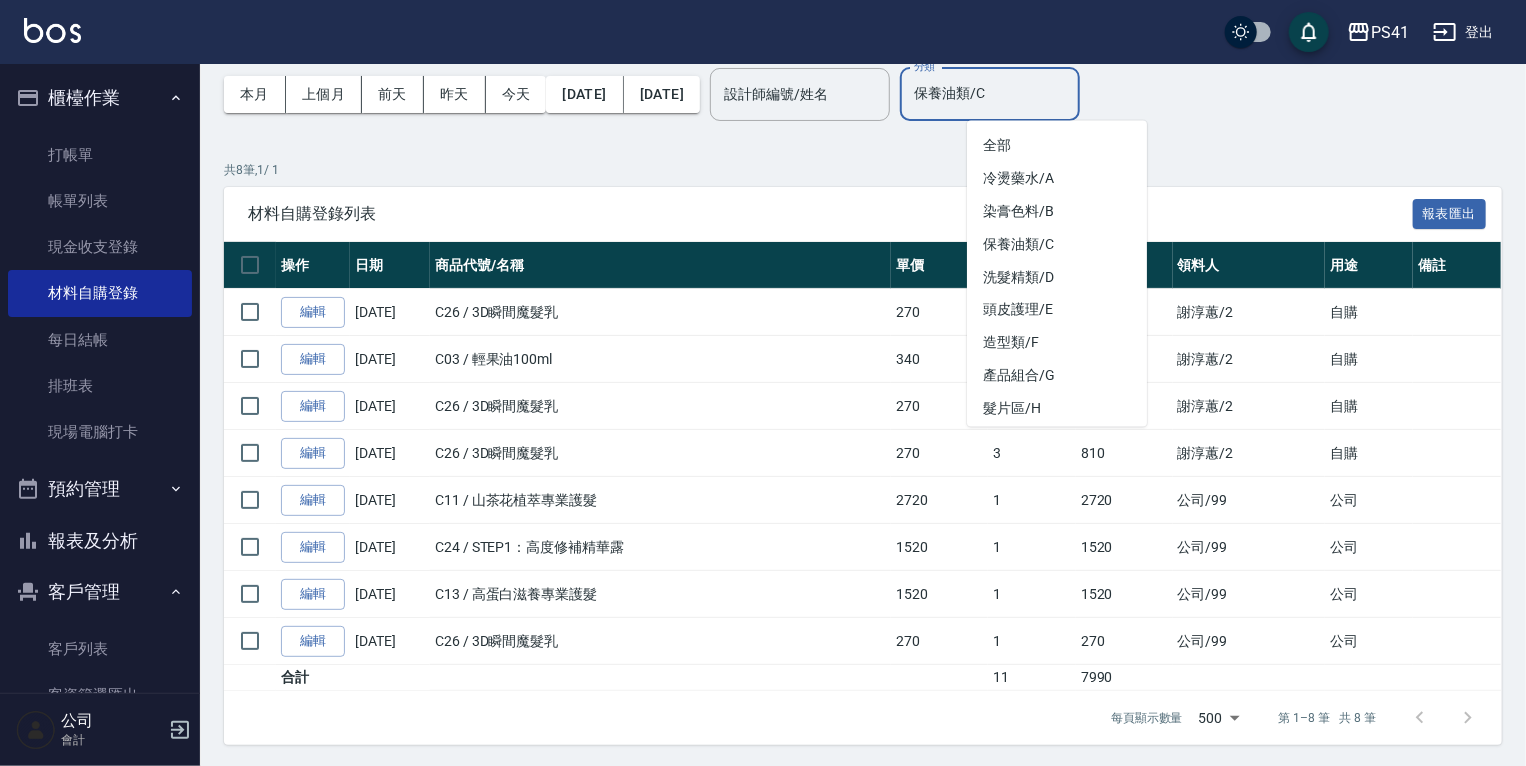 click on "保養油類/C" at bounding box center (990, 94) 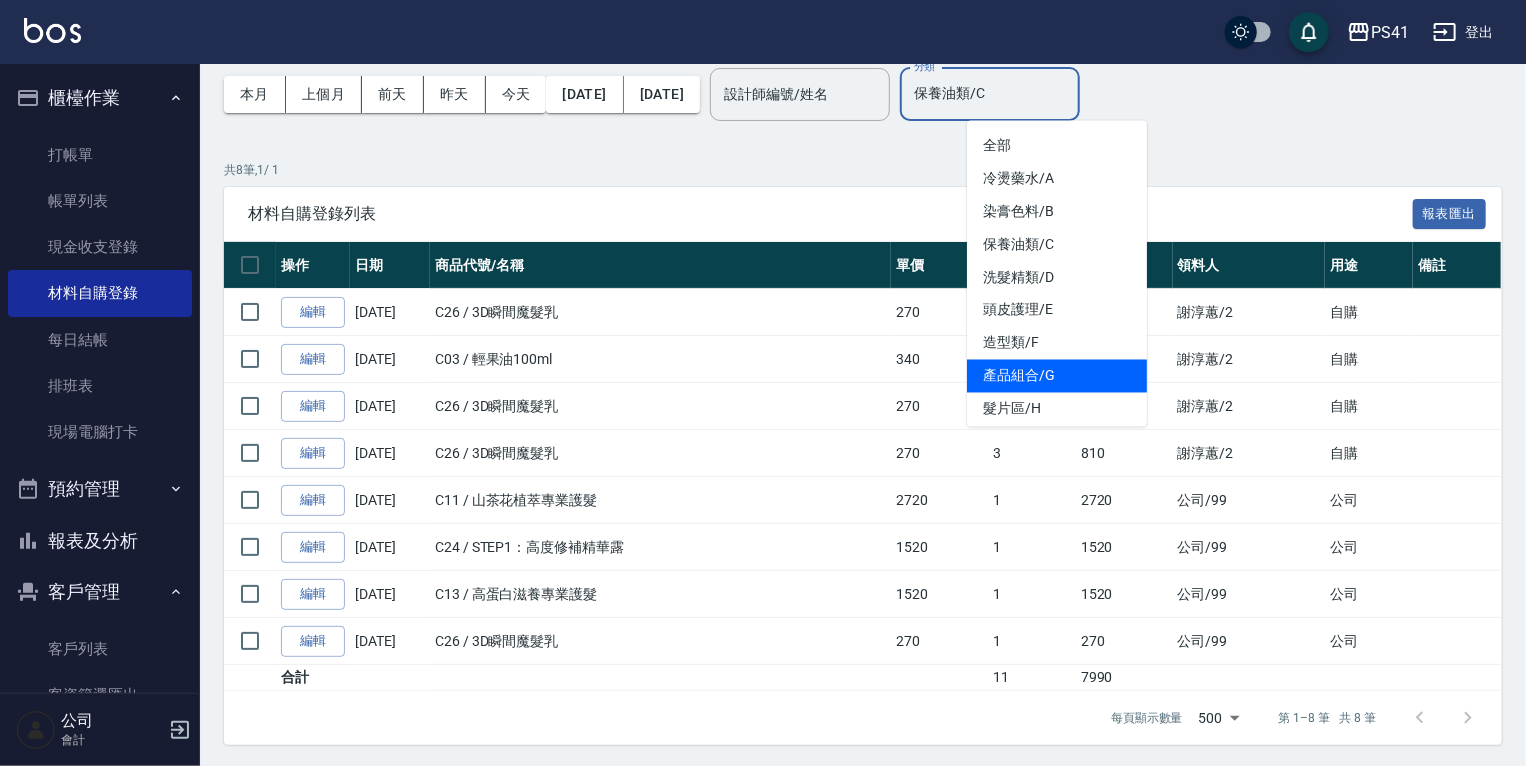 click on "產品組合/G" at bounding box center [1057, 376] 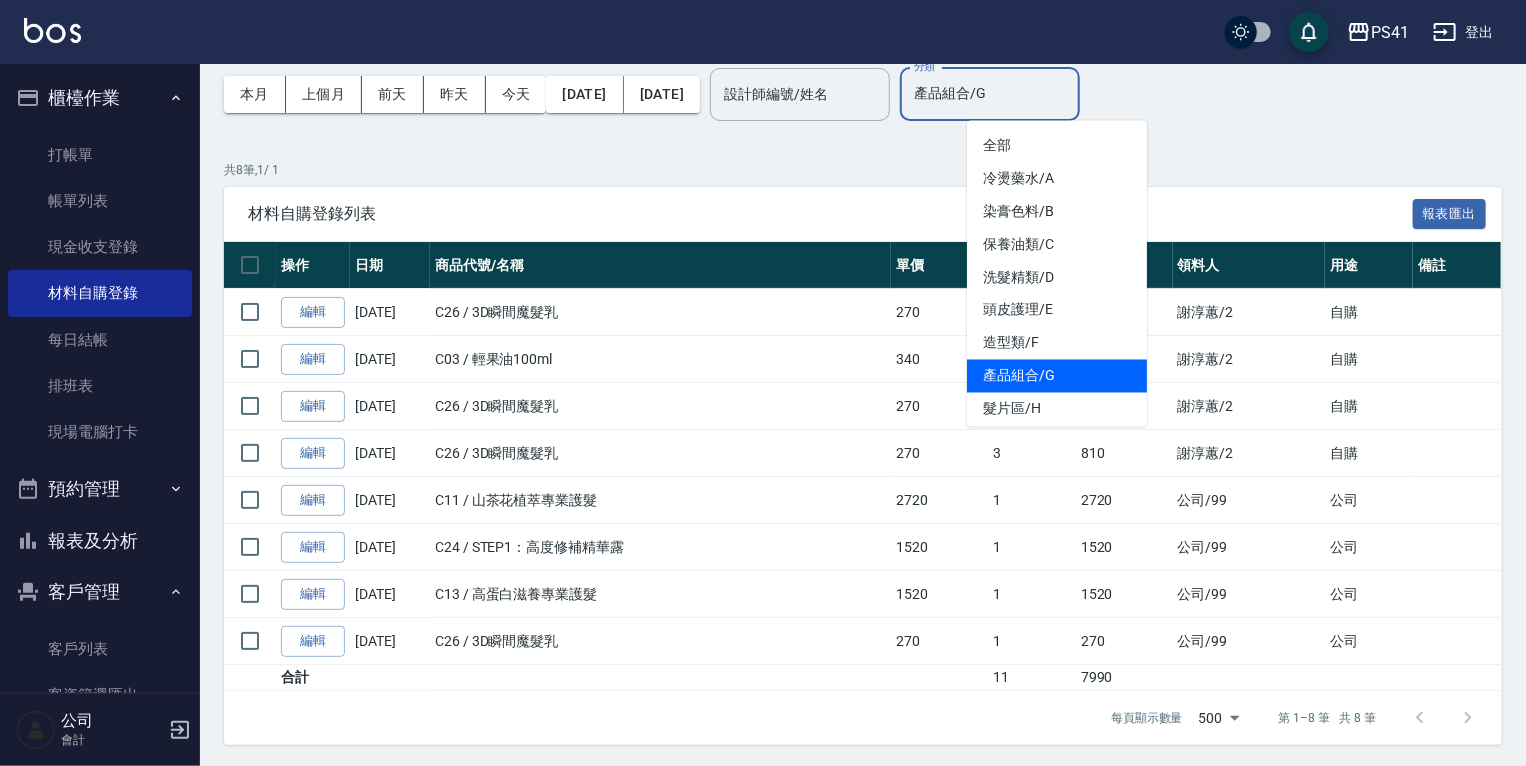 scroll, scrollTop: 0, scrollLeft: 0, axis: both 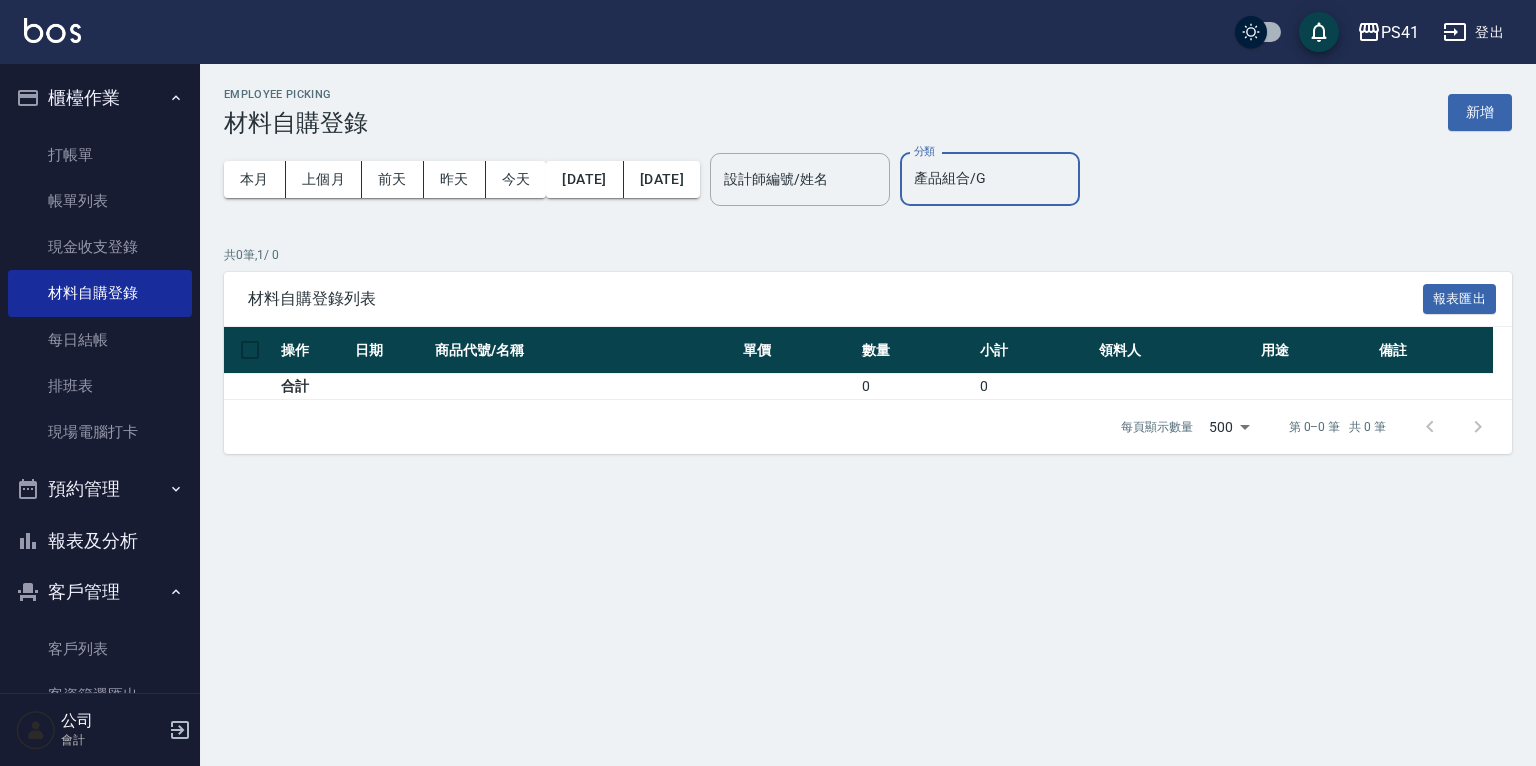 click on "產品組合/G 分類" at bounding box center [990, 179] 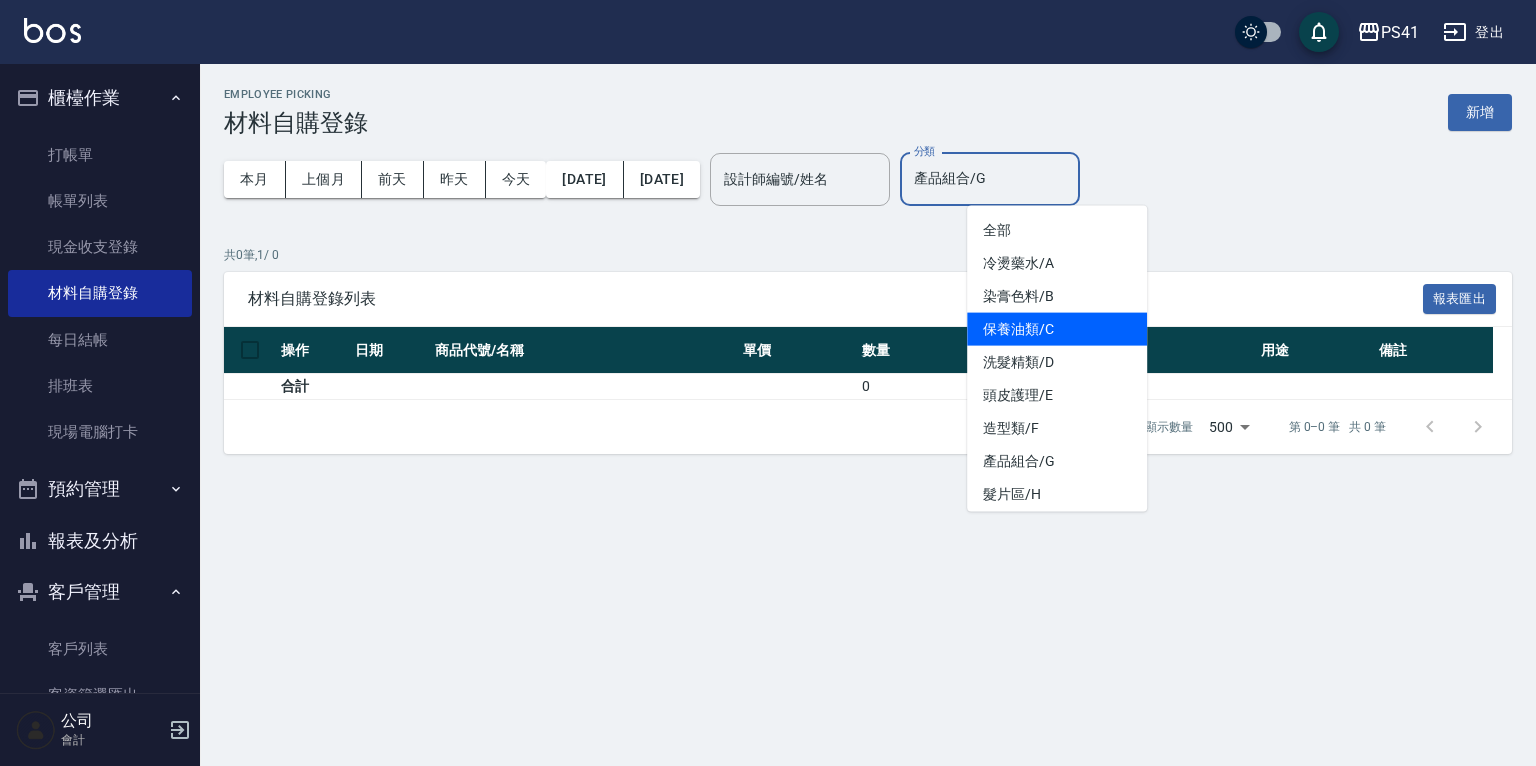 click on "保養油類/C" at bounding box center (1057, 329) 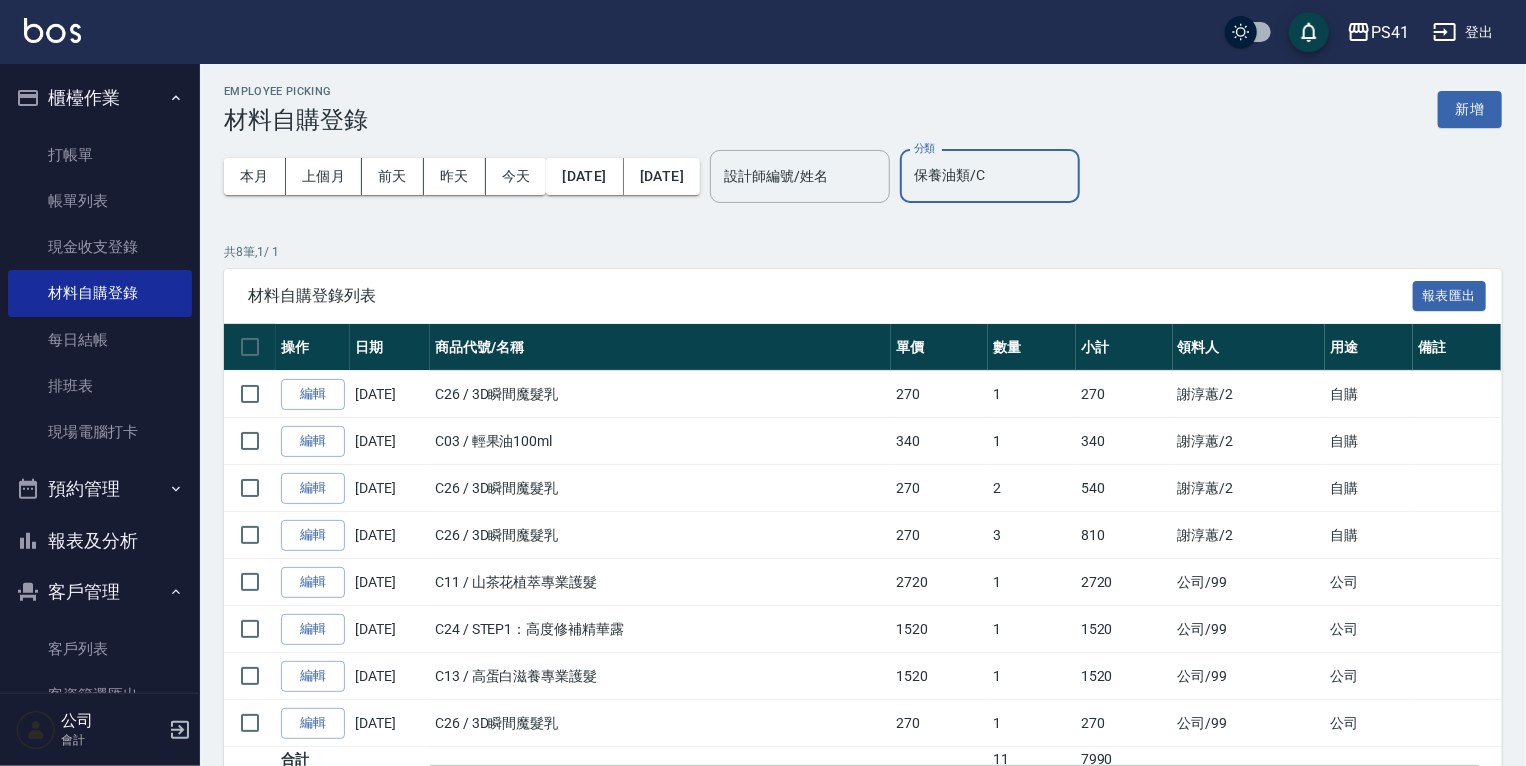 scroll, scrollTop: 0, scrollLeft: 0, axis: both 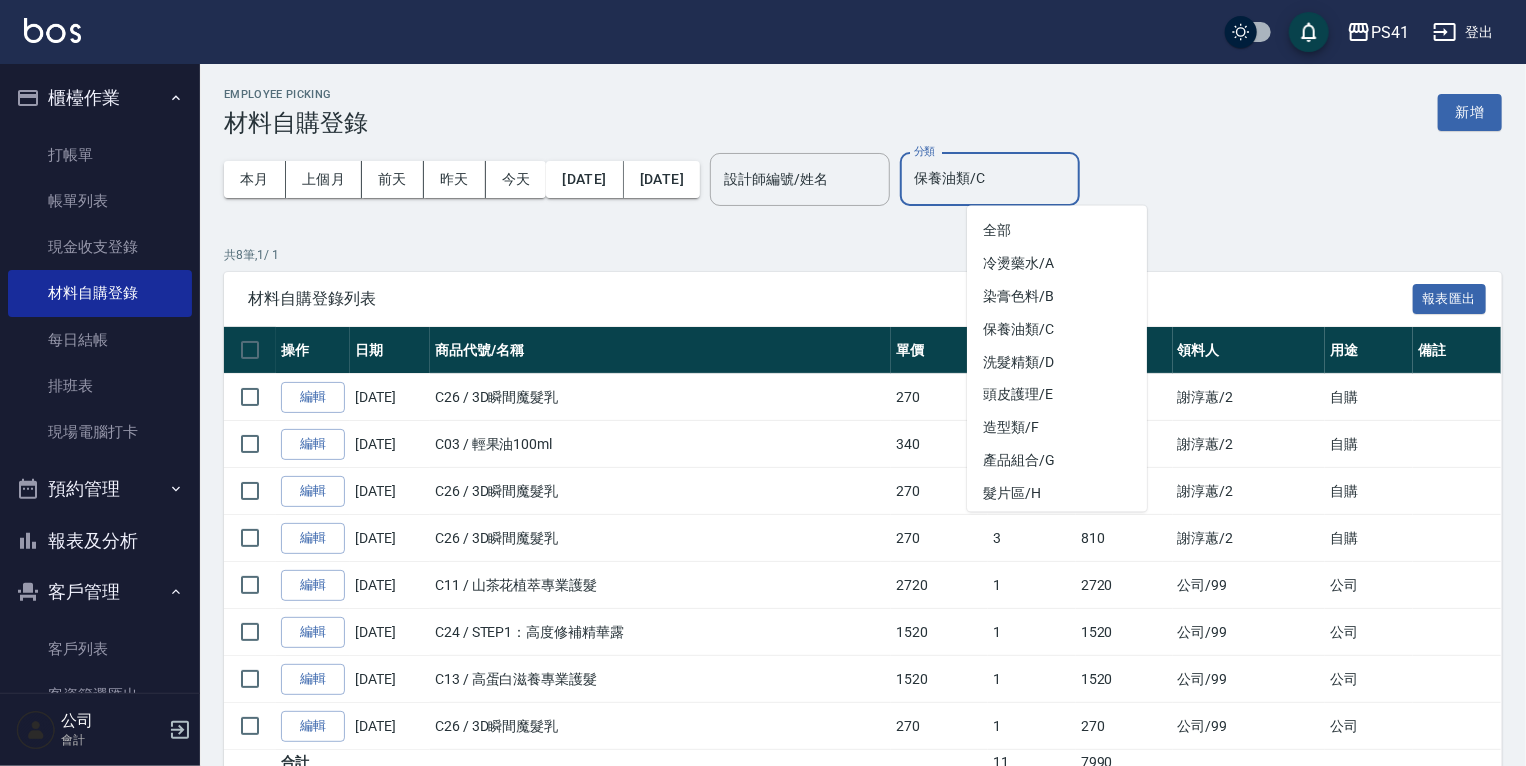 click on "保養油類/C" at bounding box center (990, 179) 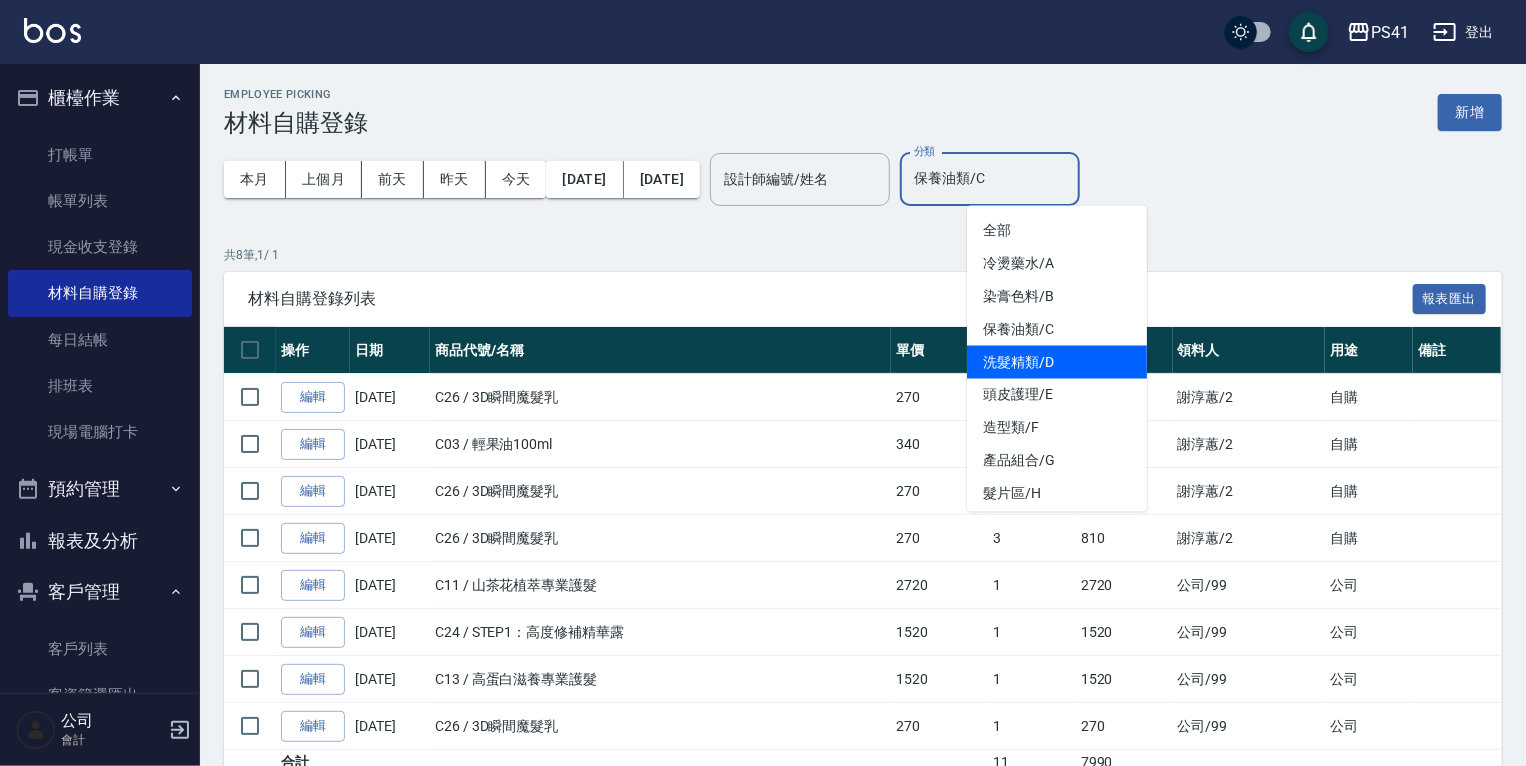 click on "洗髮精類/D" at bounding box center (1057, 362) 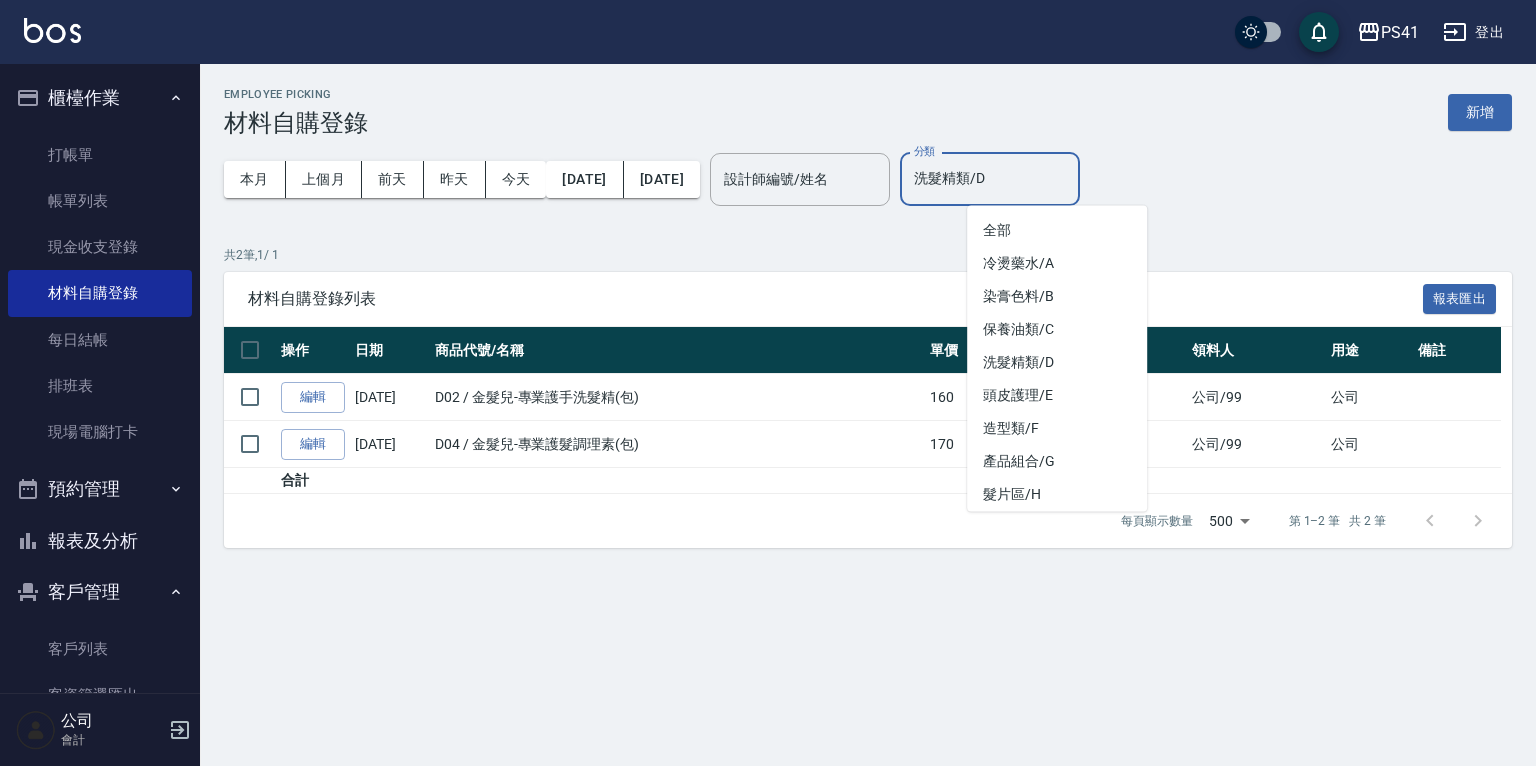 click on "洗髮精類/D" at bounding box center [990, 179] 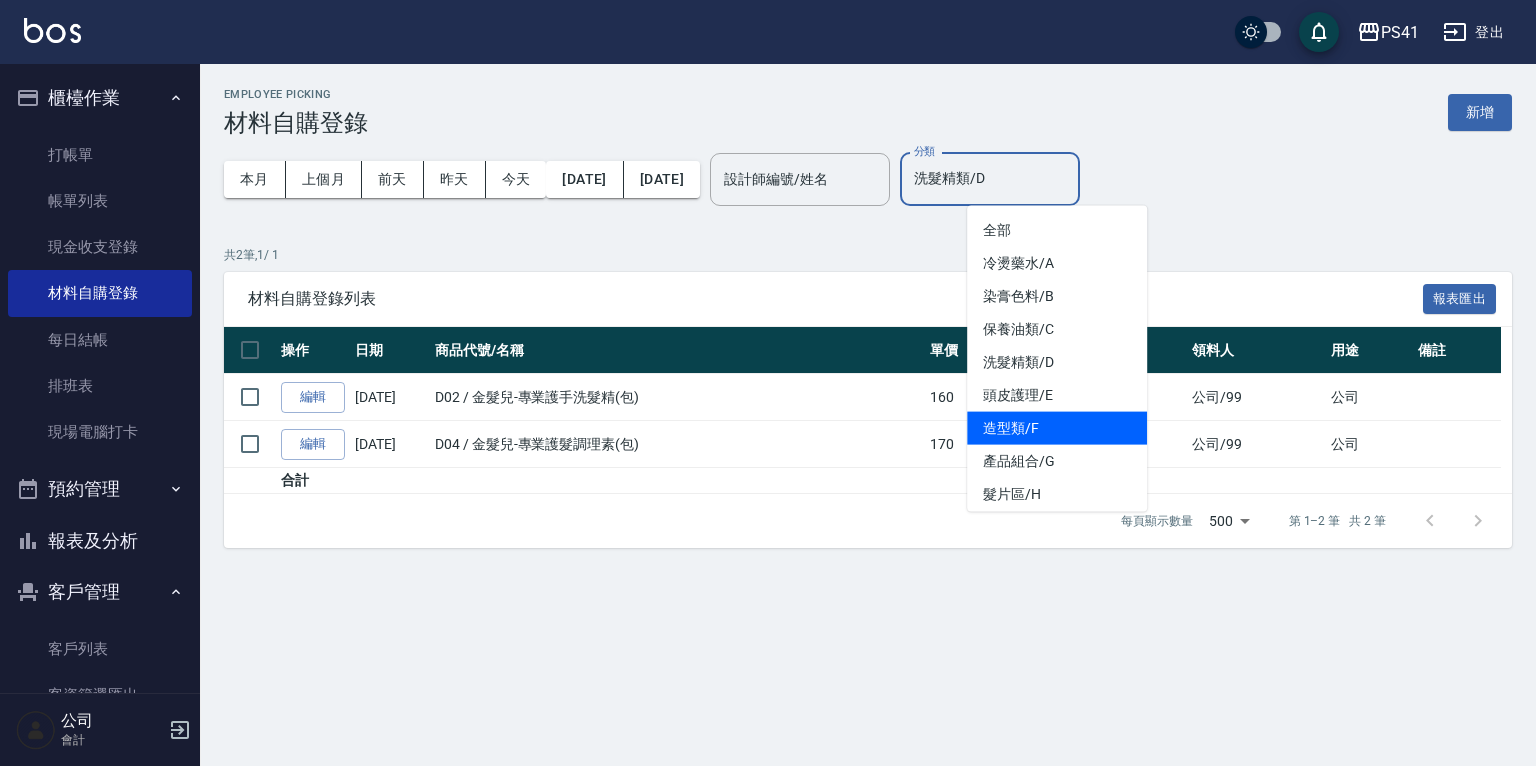 click on "造型類/F" at bounding box center [1057, 428] 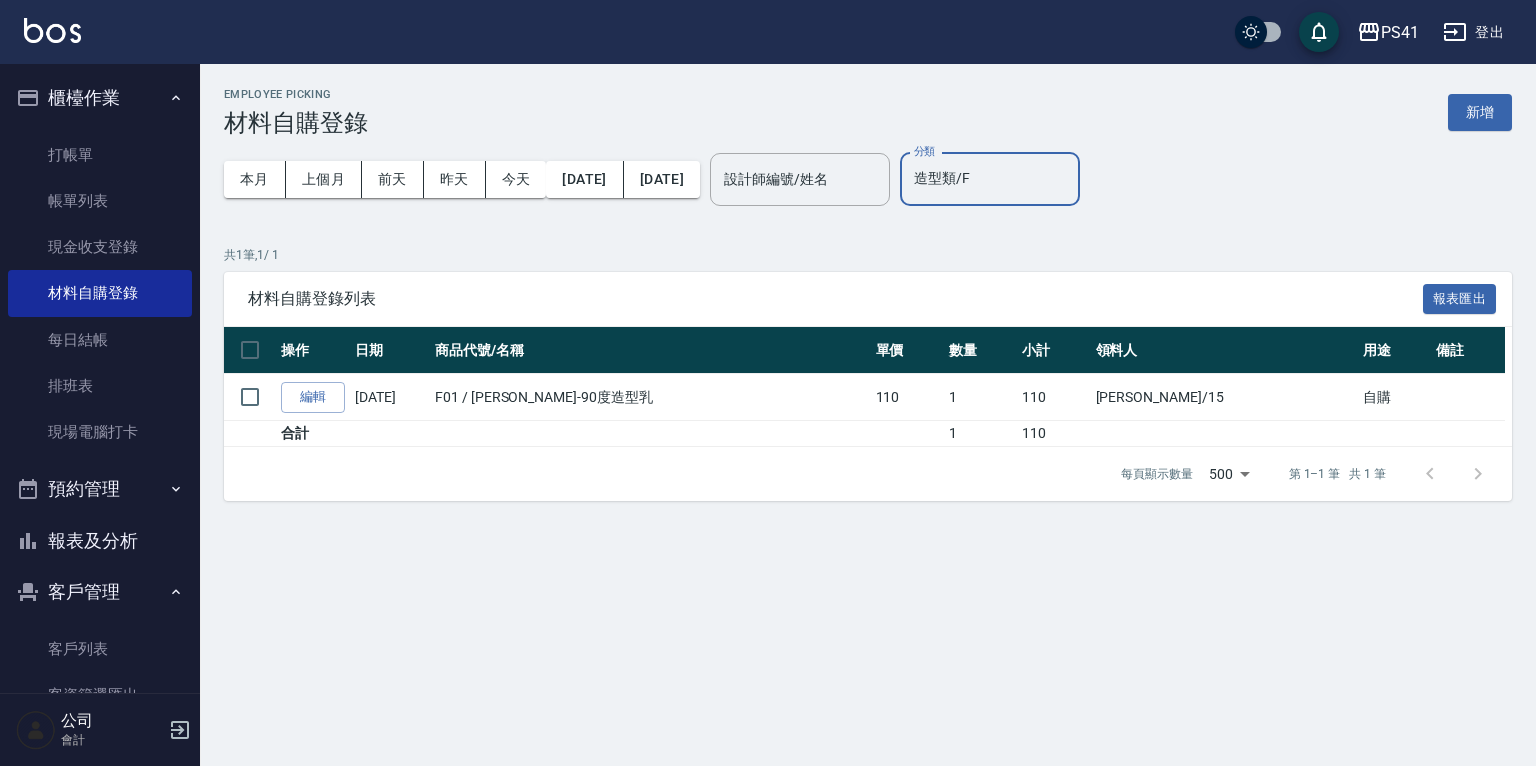 click on "造型類/F" at bounding box center (990, 179) 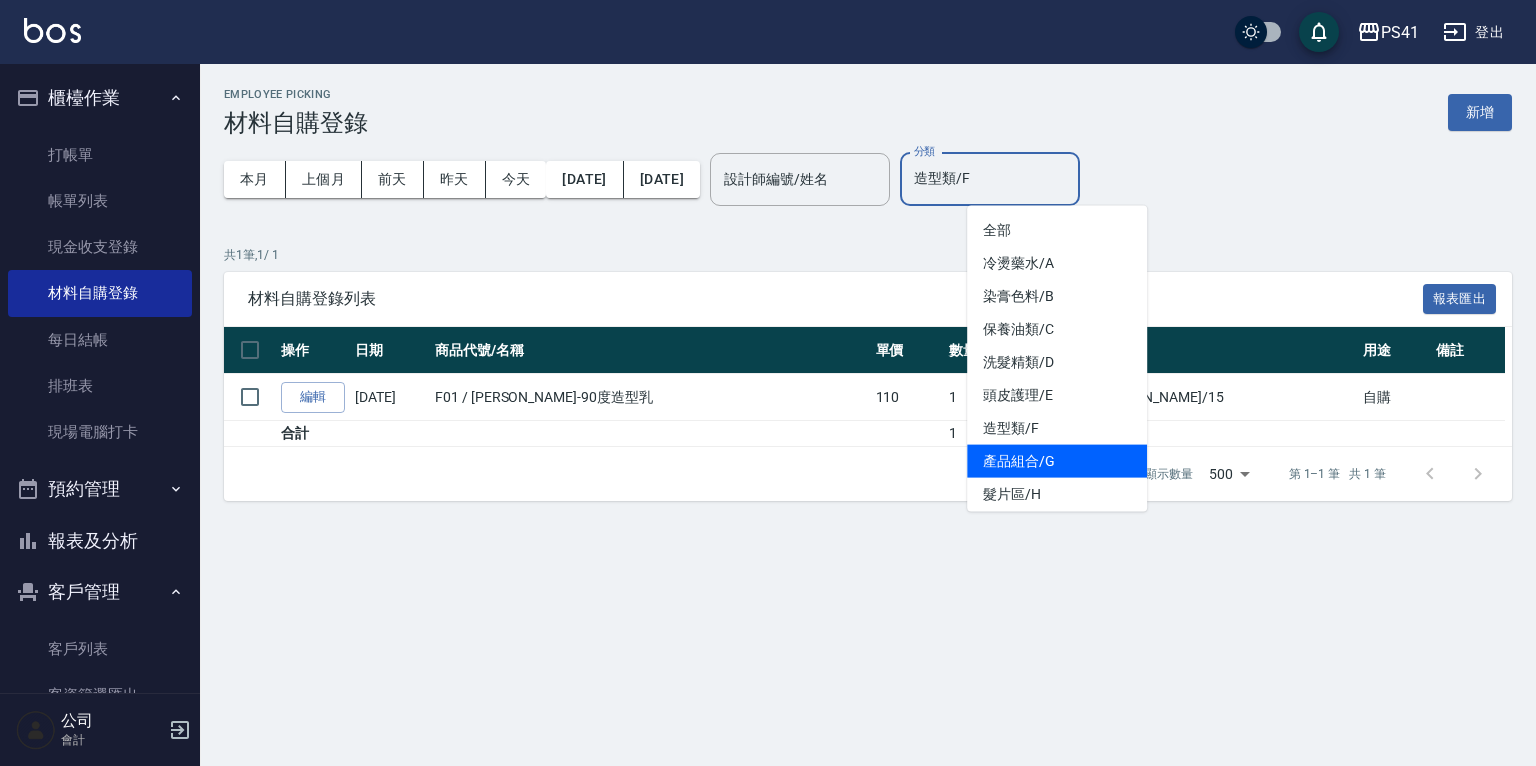 click on "產品組合/G" at bounding box center (1057, 461) 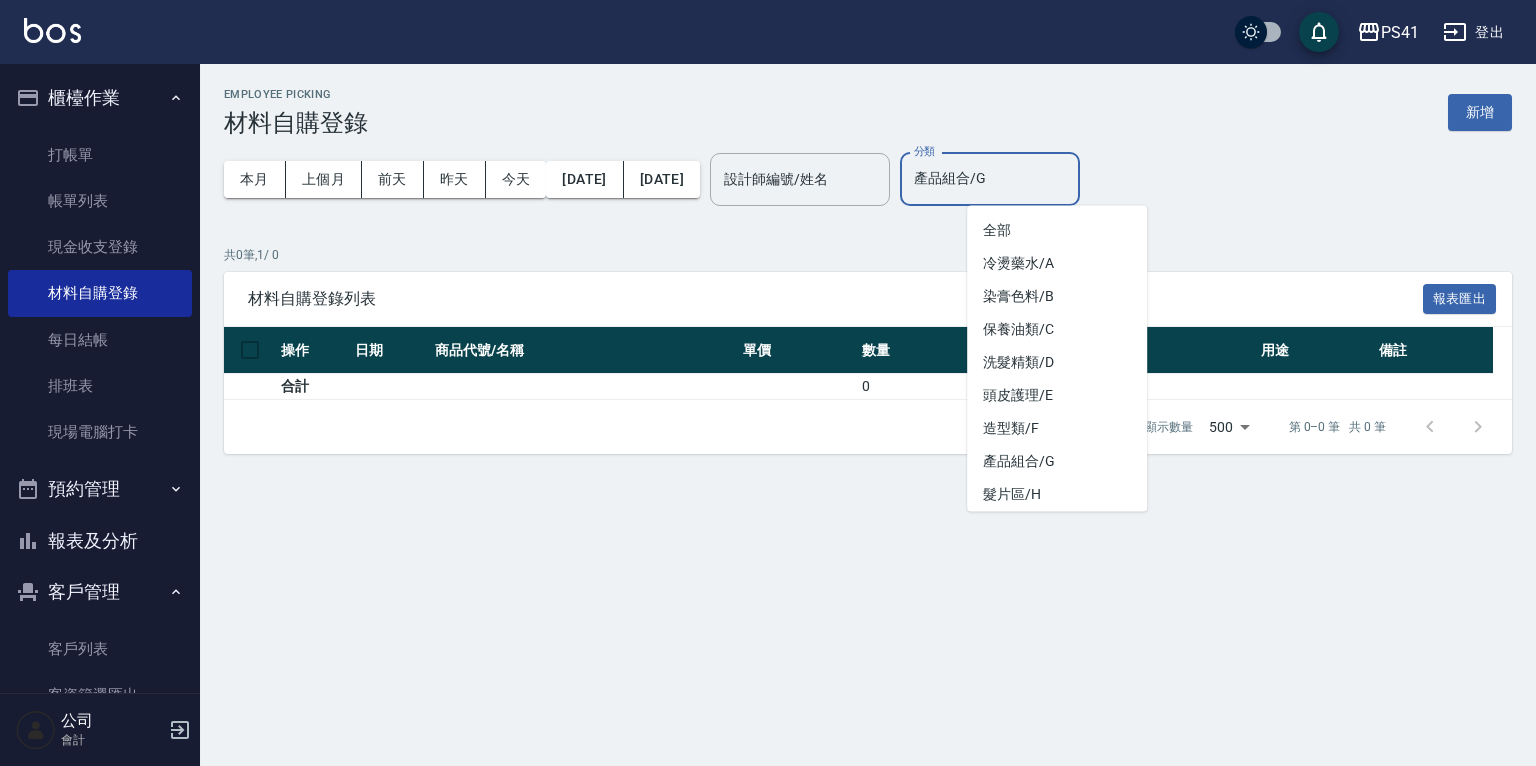 click on "產品組合/G" at bounding box center (990, 179) 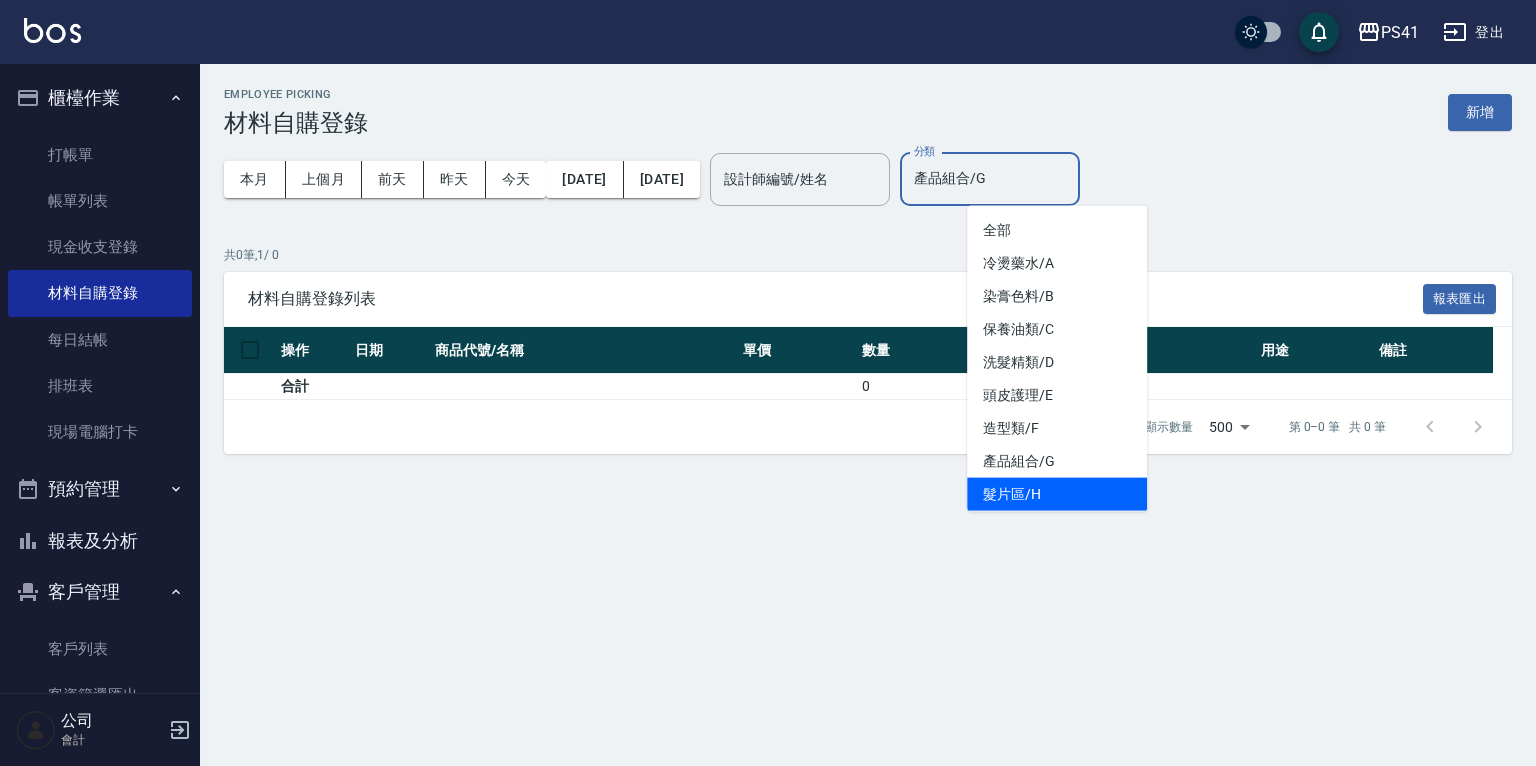 click on "髮片區/H" at bounding box center (1057, 494) 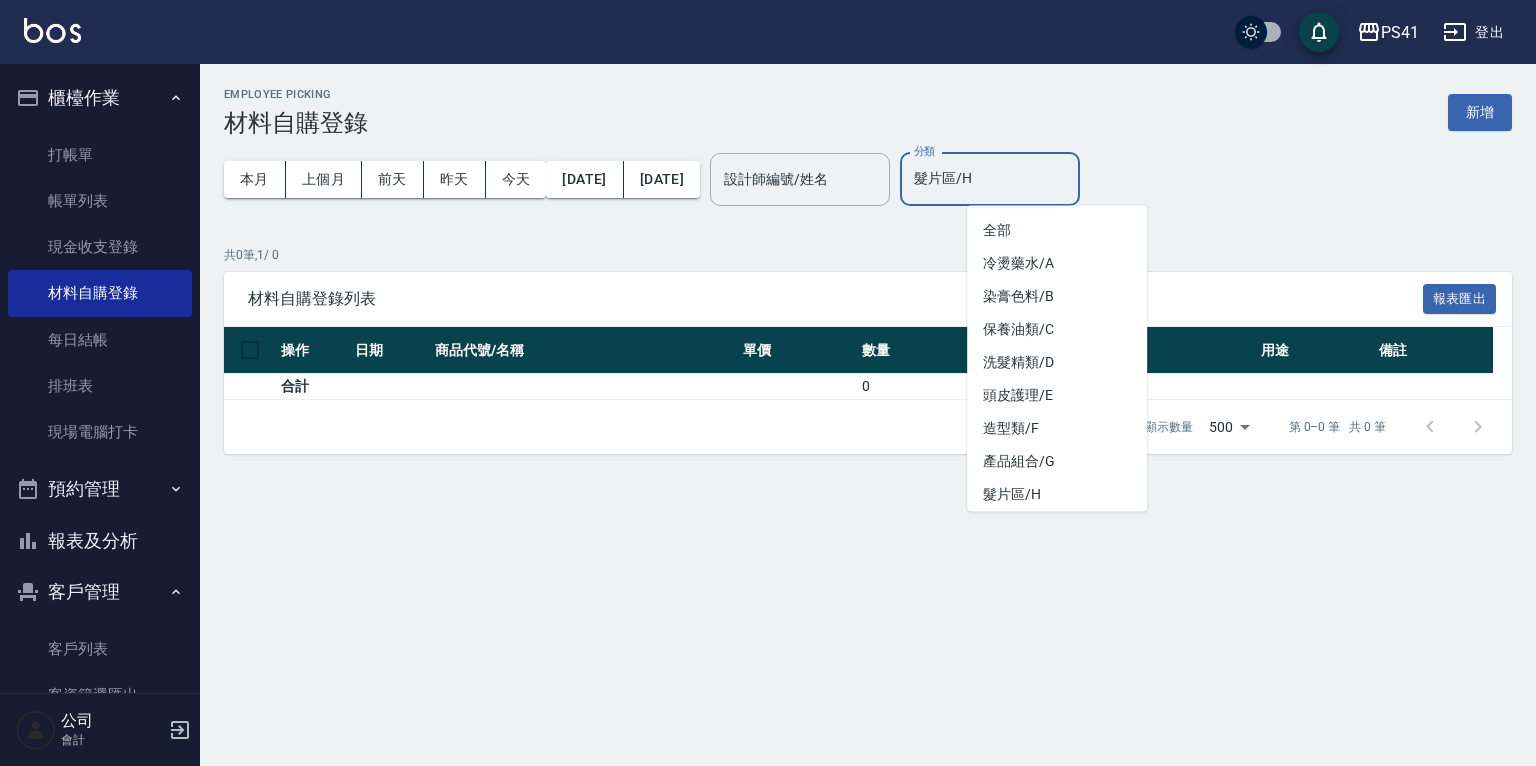 click on "髮片區/H" at bounding box center (990, 179) 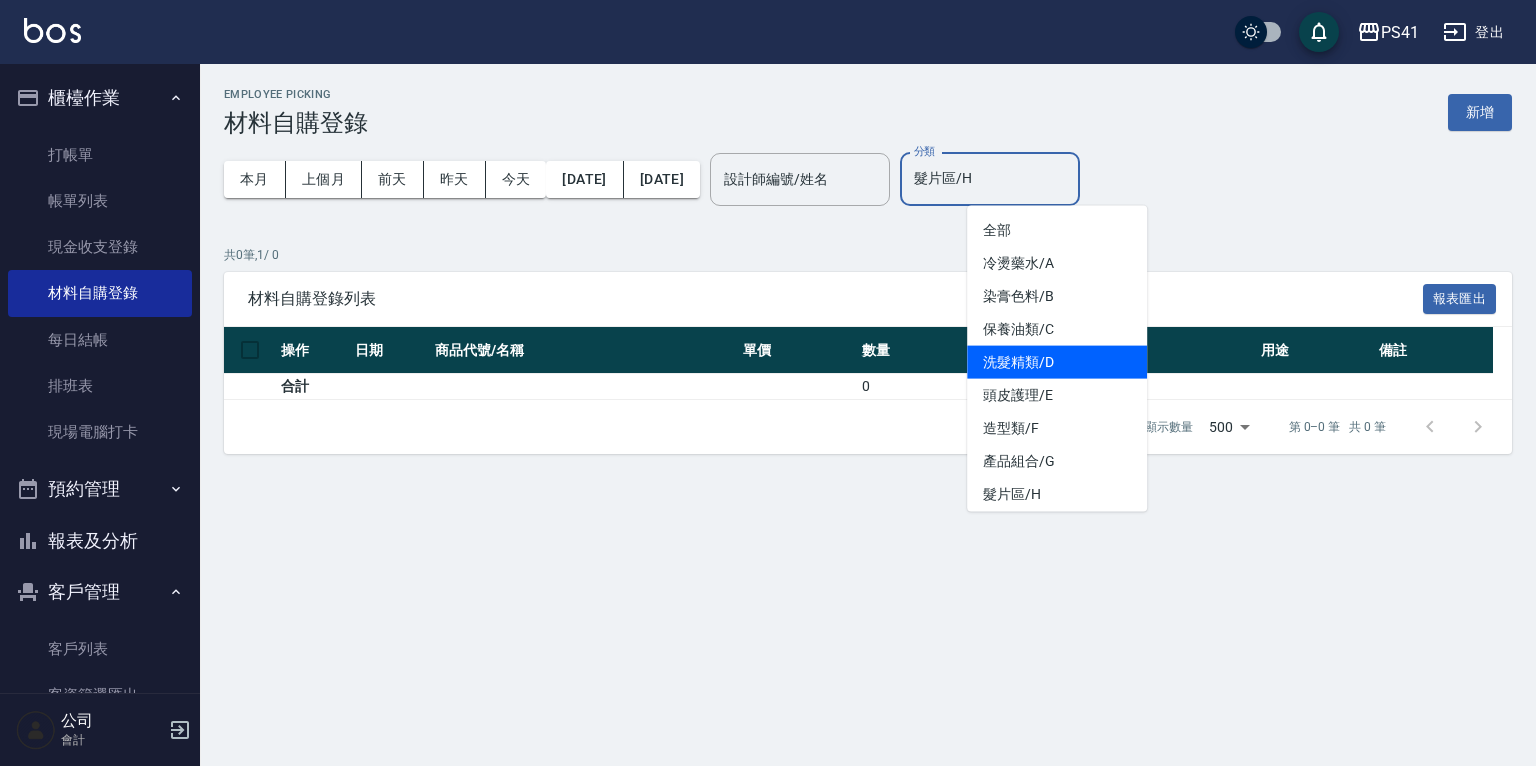click on "洗髮精類/D" at bounding box center (1057, 362) 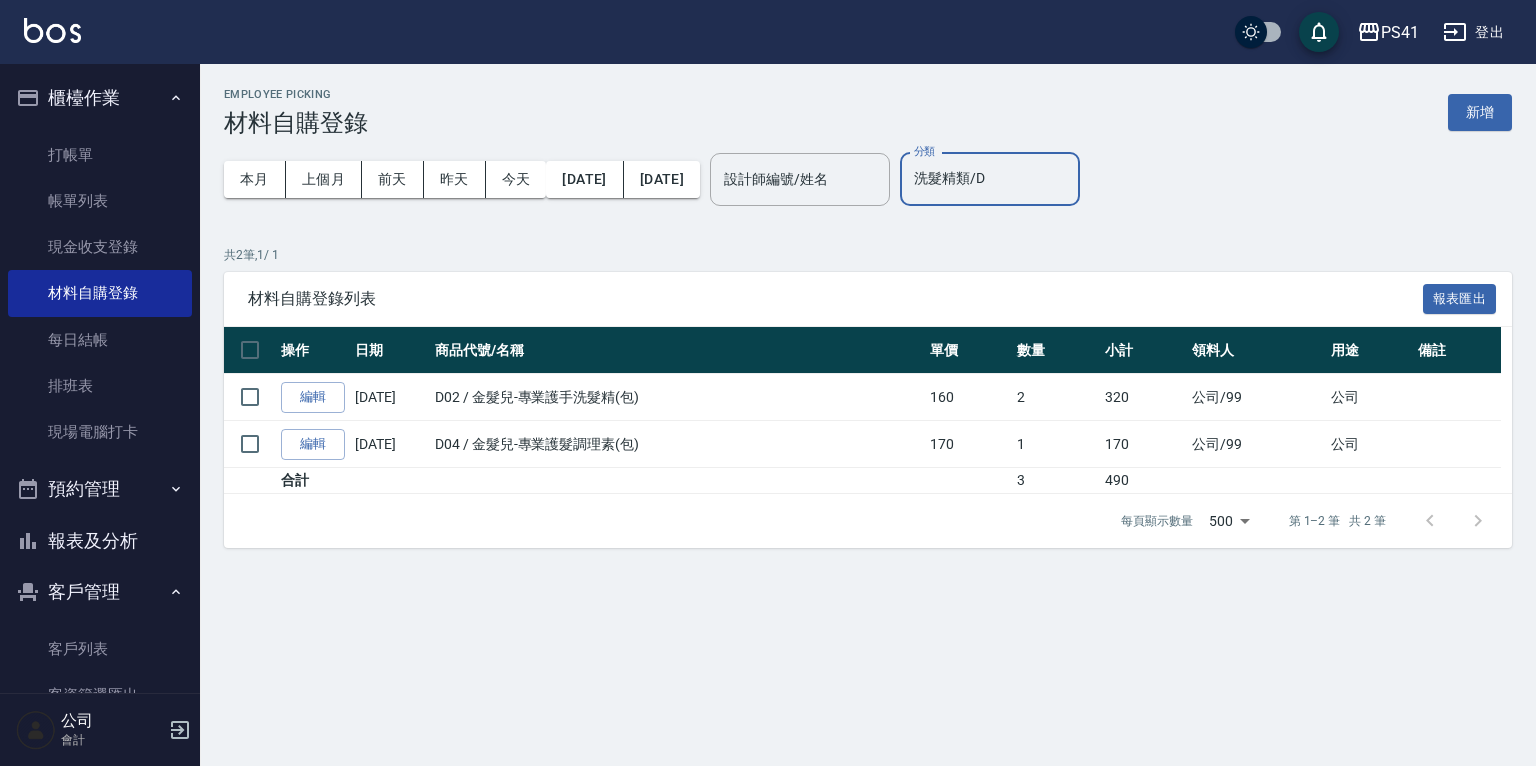click on "洗髮精類/D" at bounding box center [990, 179] 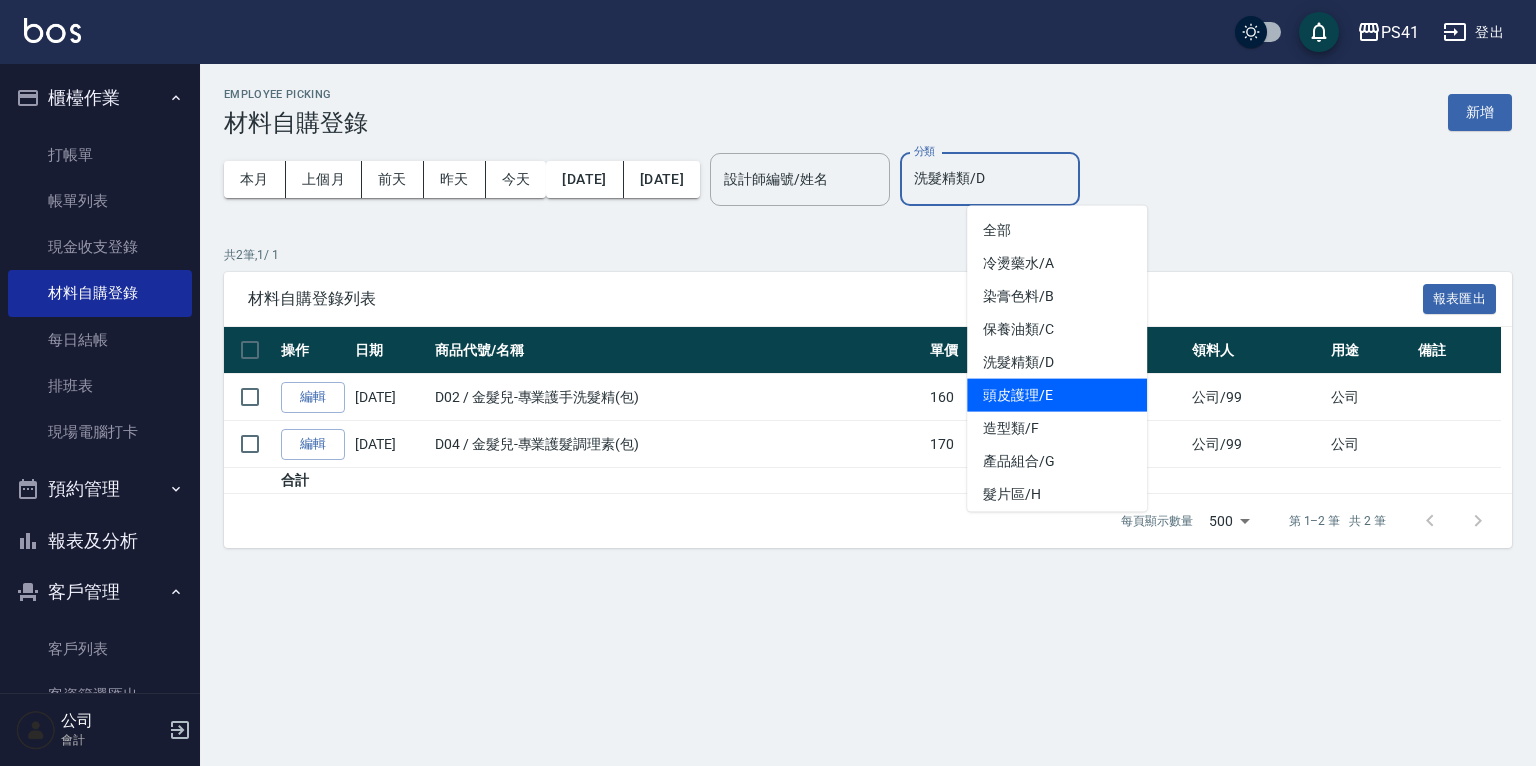 click on "材料自購登錄列表 報表匯出" at bounding box center [868, 299] 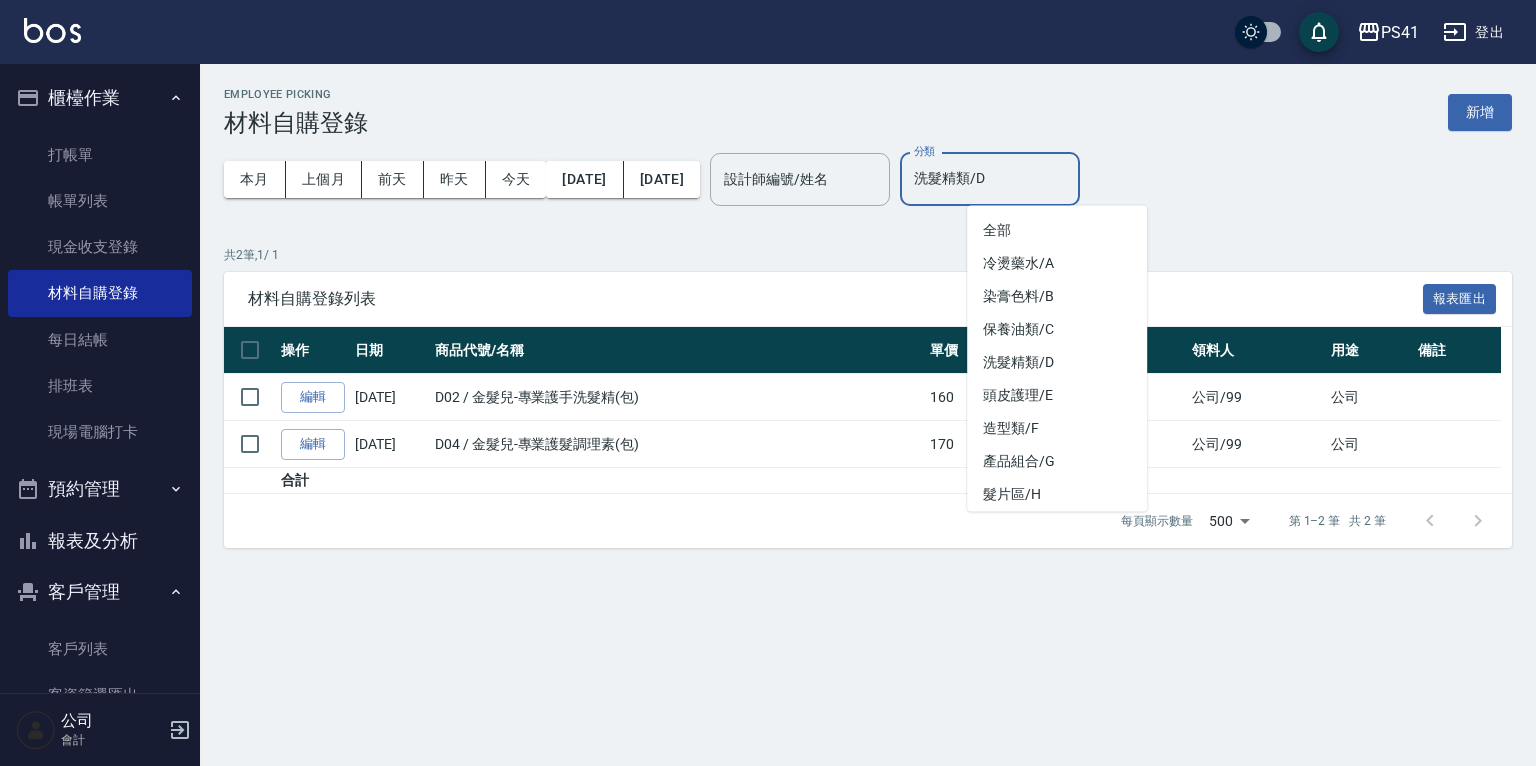 click on "洗髮精類/D" at bounding box center (990, 179) 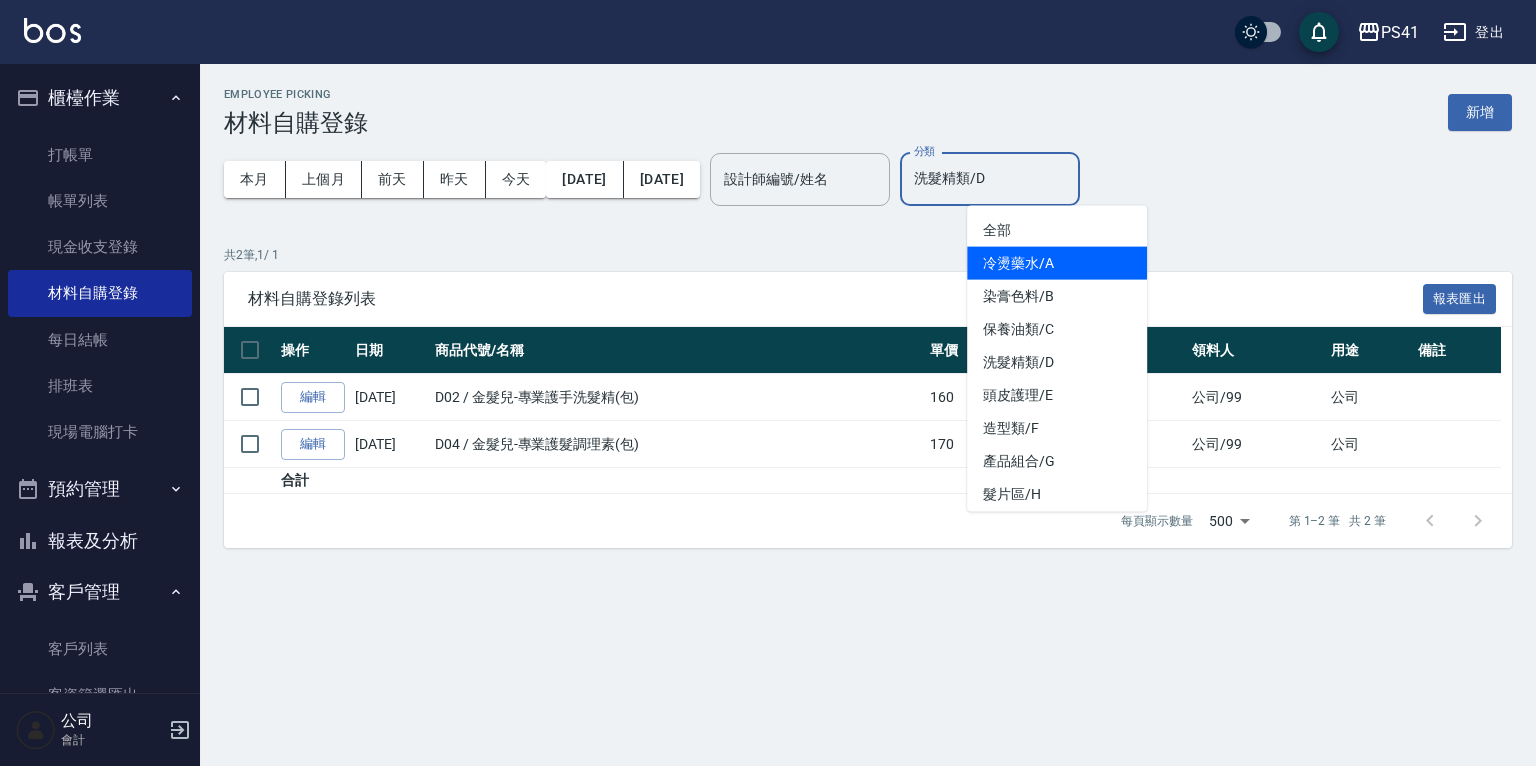 click on "冷燙藥水/A" at bounding box center [1057, 263] 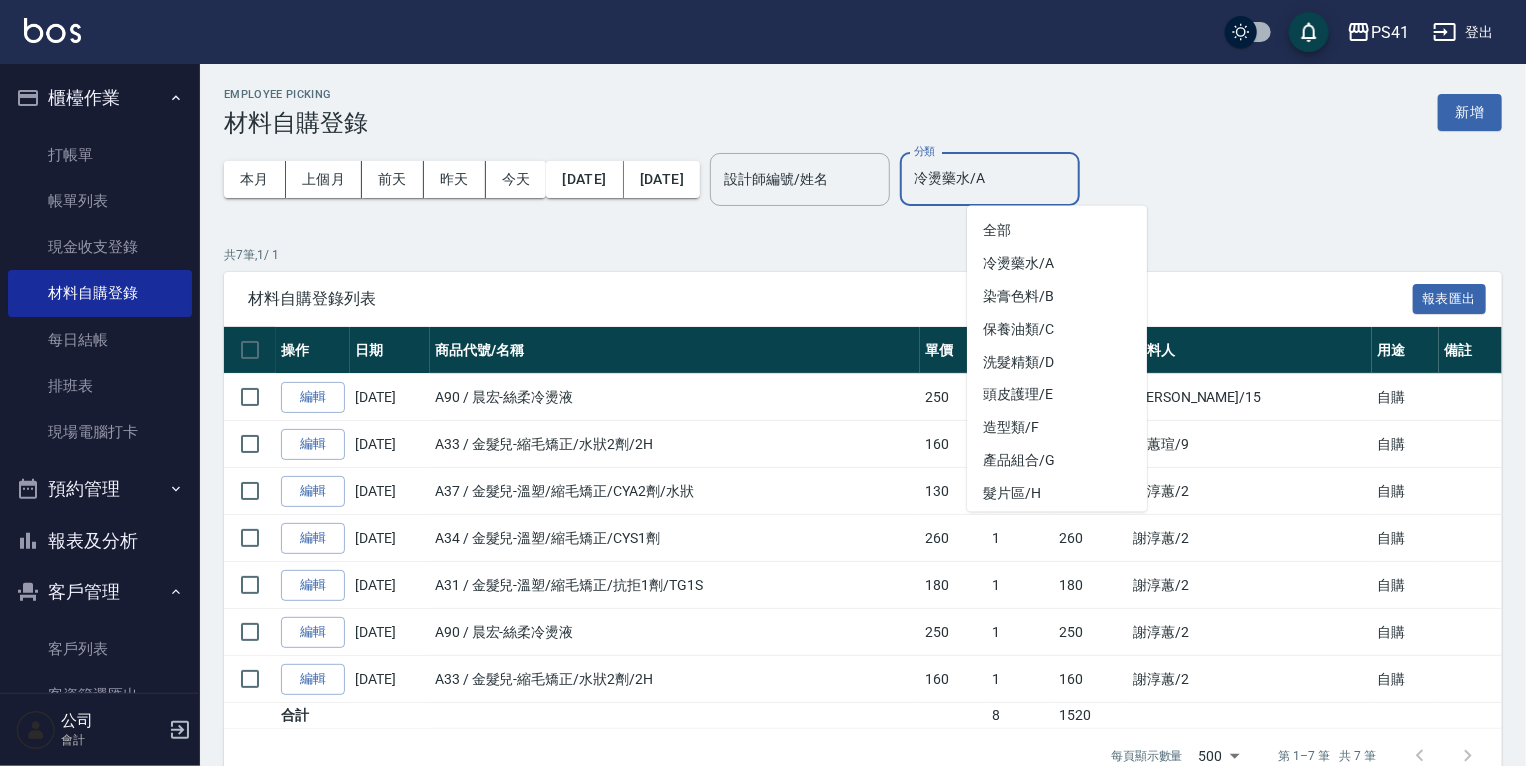 drag, startPoint x: 1015, startPoint y: 179, endPoint x: 1014, endPoint y: 227, distance: 48.010414 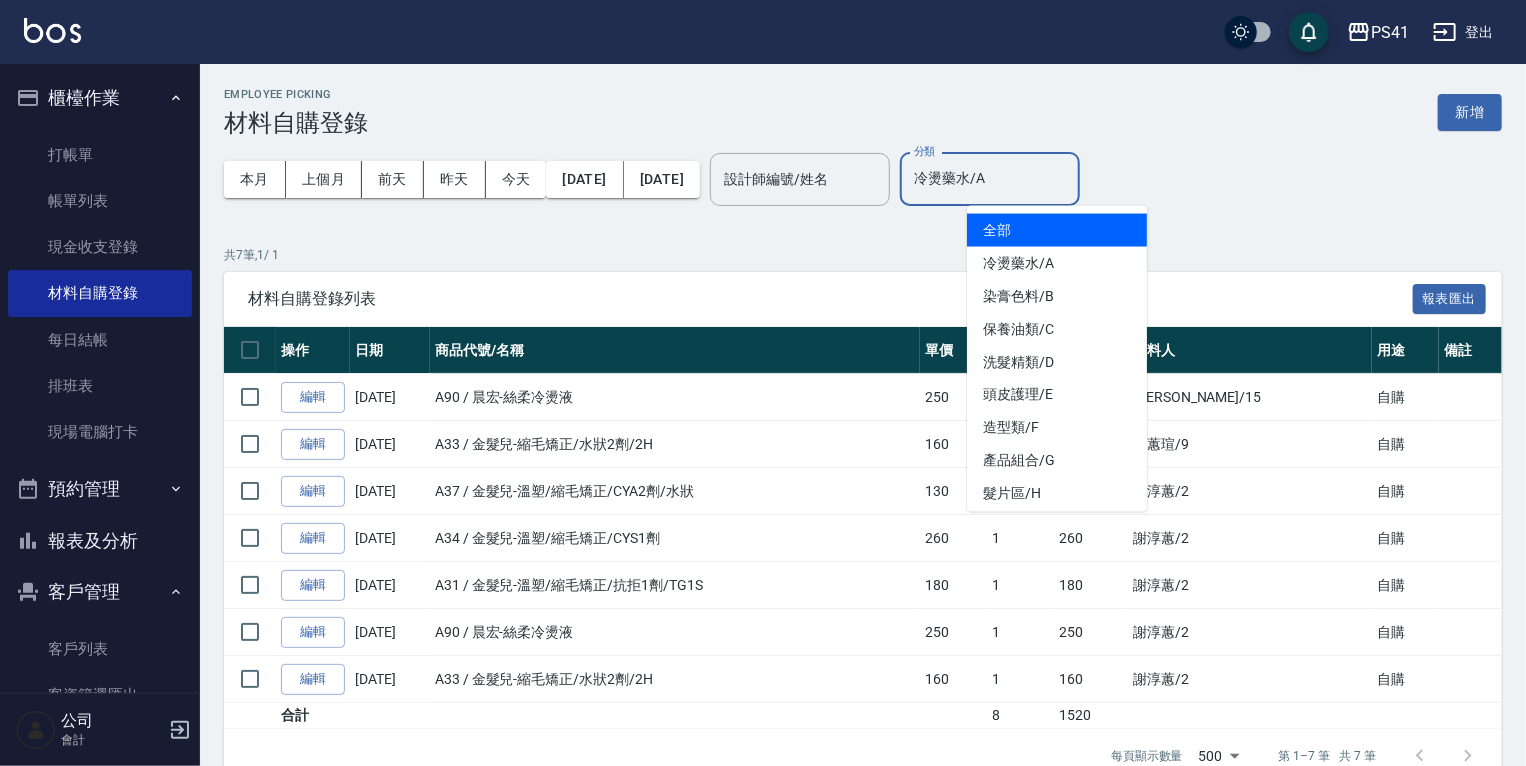 click on "全部" at bounding box center [1057, 230] 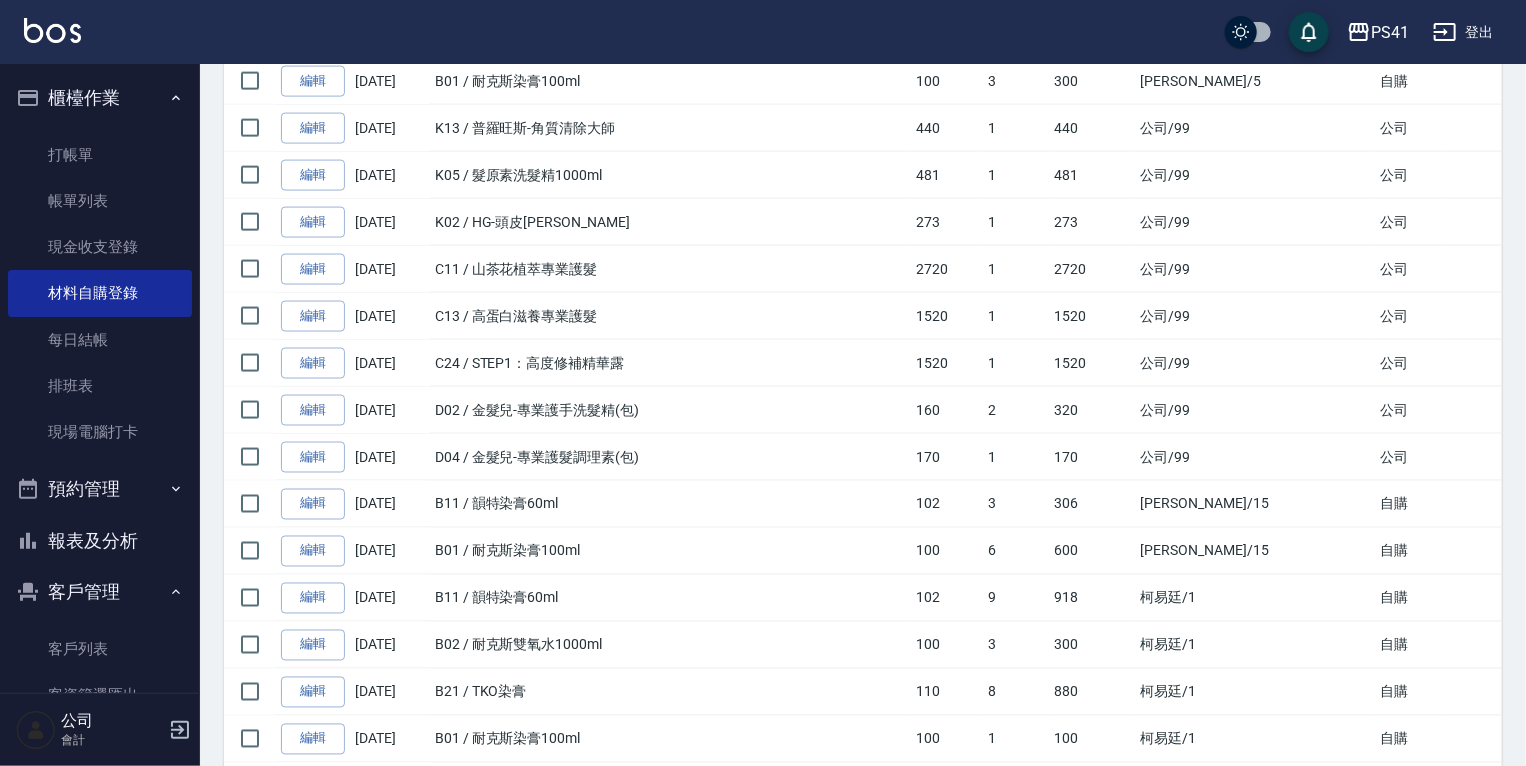 scroll, scrollTop: 1419, scrollLeft: 0, axis: vertical 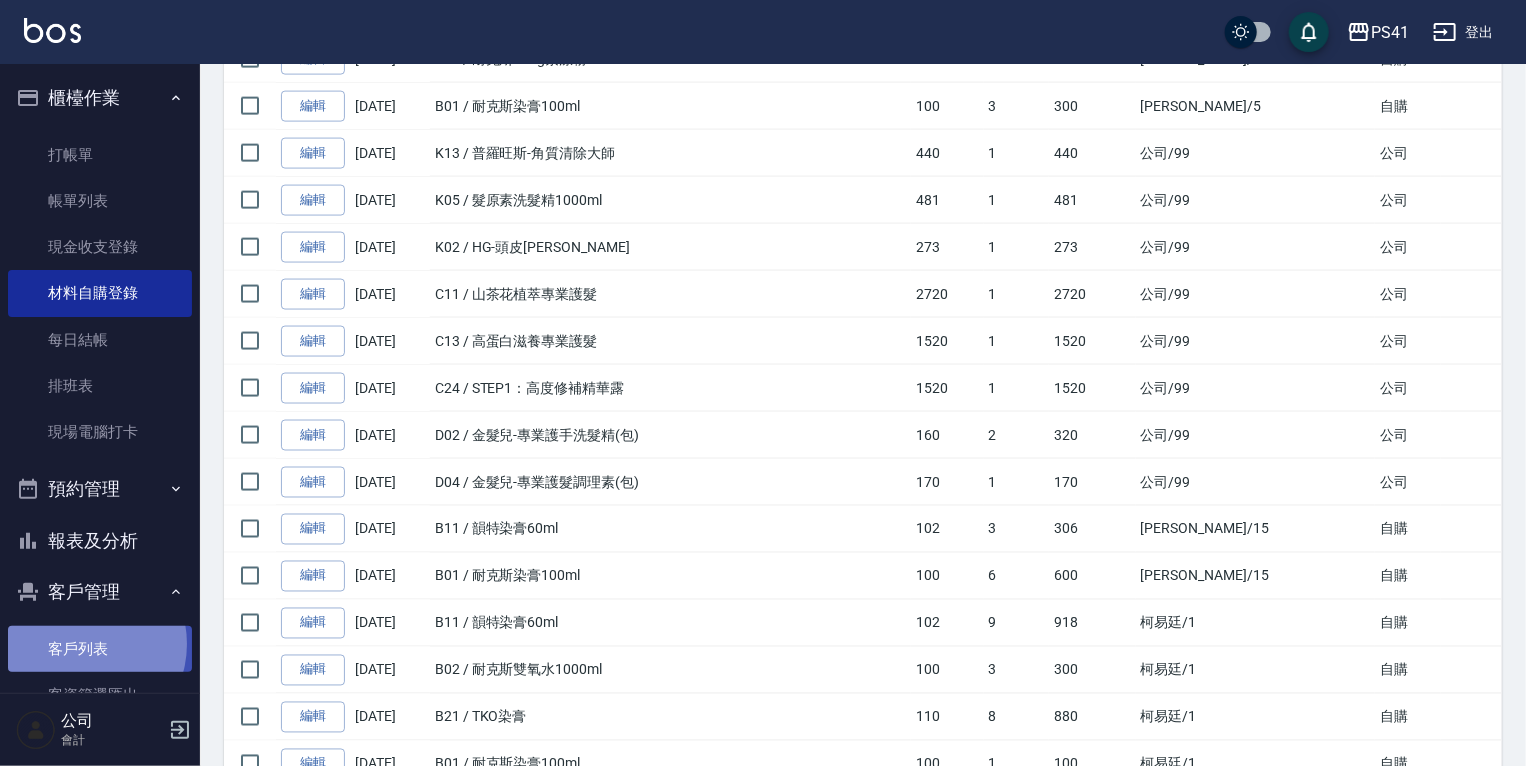 click on "客戶列表" at bounding box center (100, 649) 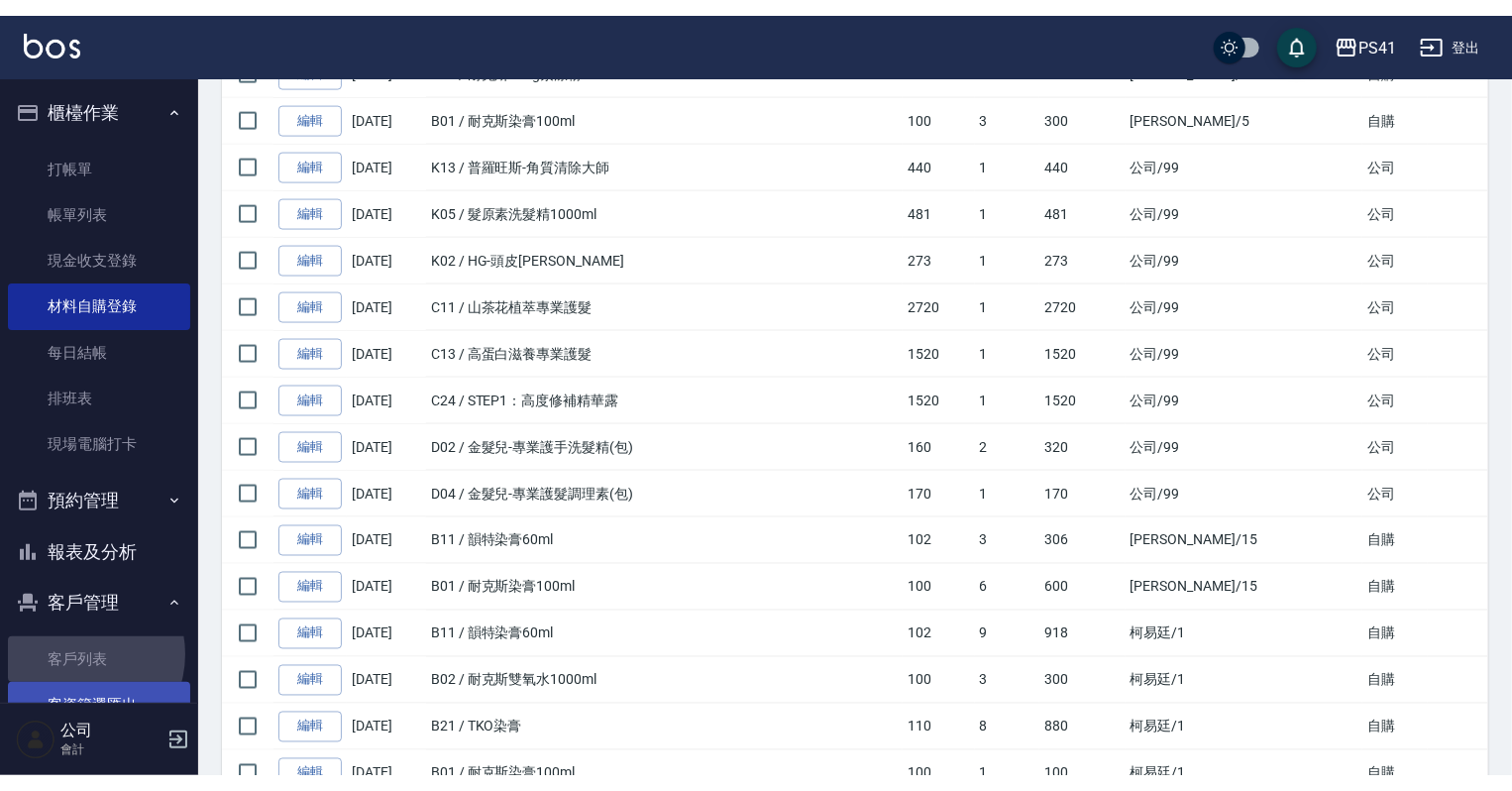 scroll, scrollTop: 0, scrollLeft: 0, axis: both 